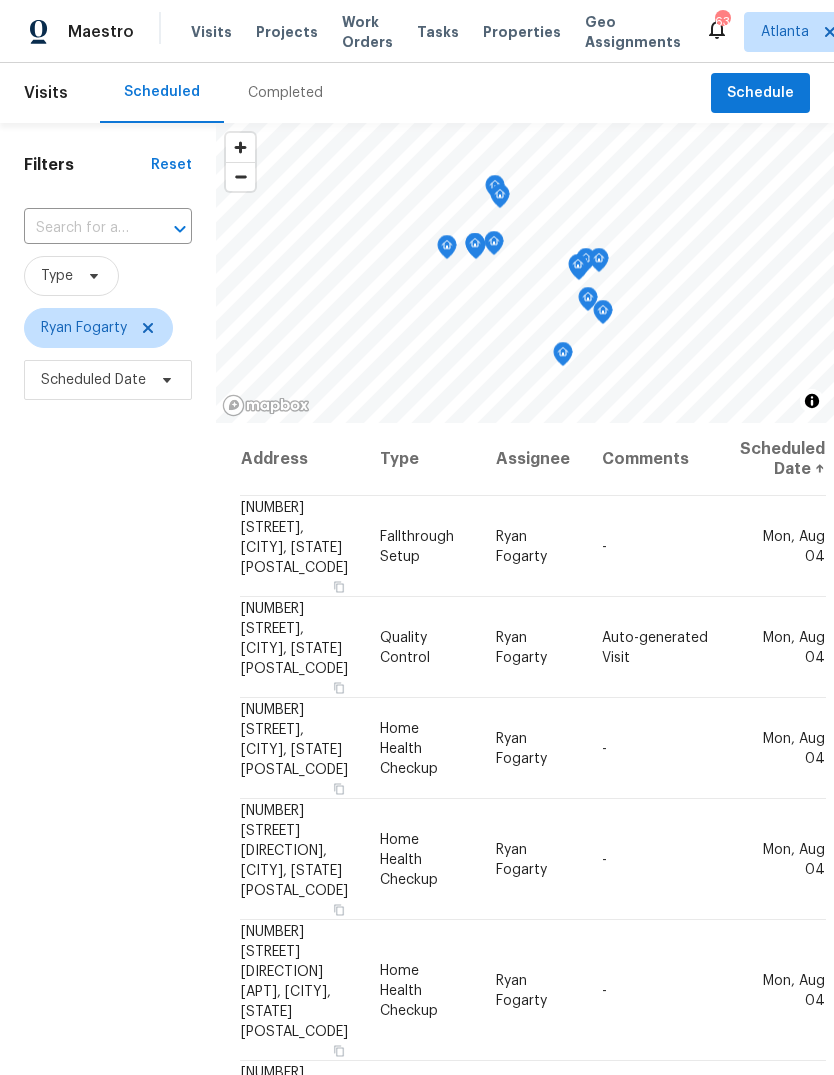 scroll, scrollTop: 75, scrollLeft: 0, axis: vertical 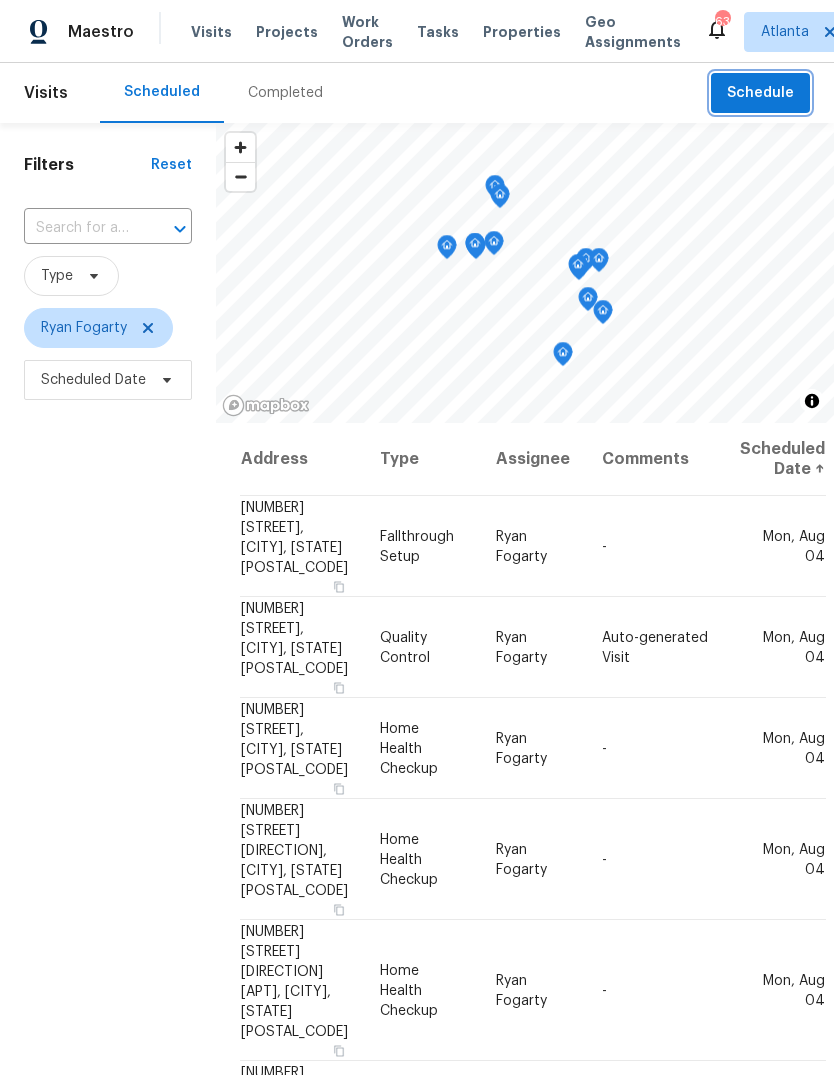 click on "Schedule" at bounding box center [760, 93] 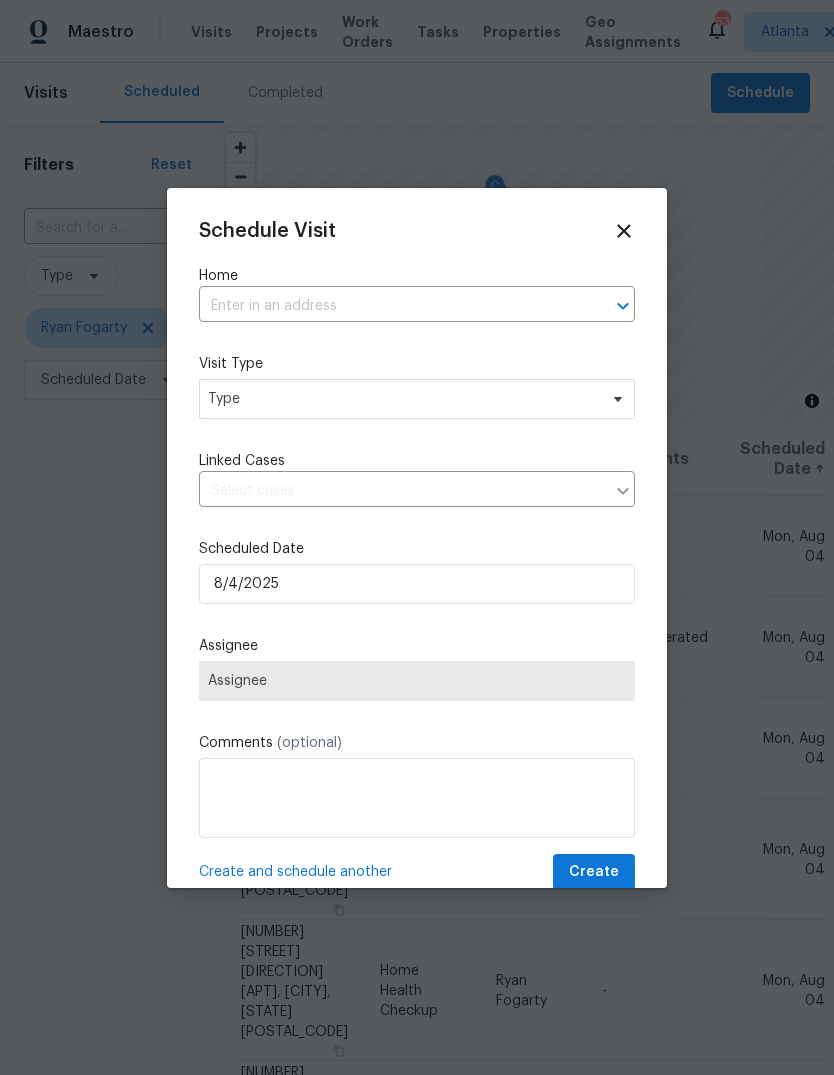 click at bounding box center (389, 306) 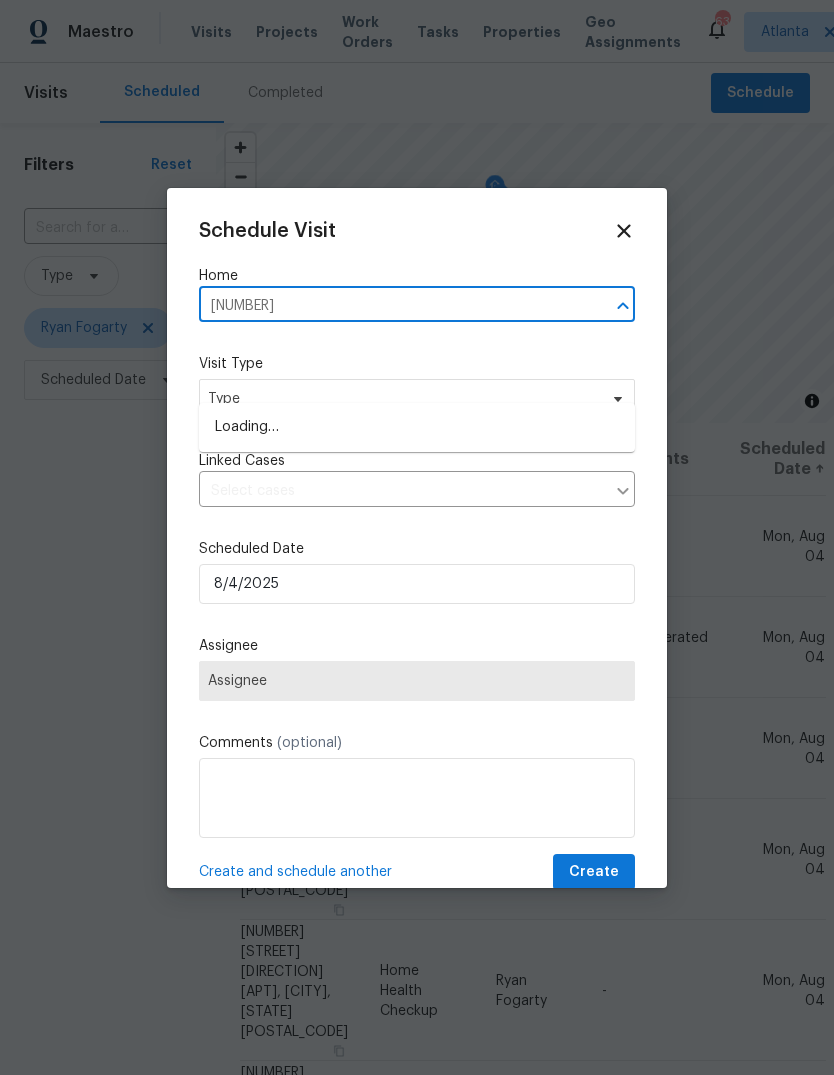 type on "[NUMBER]" 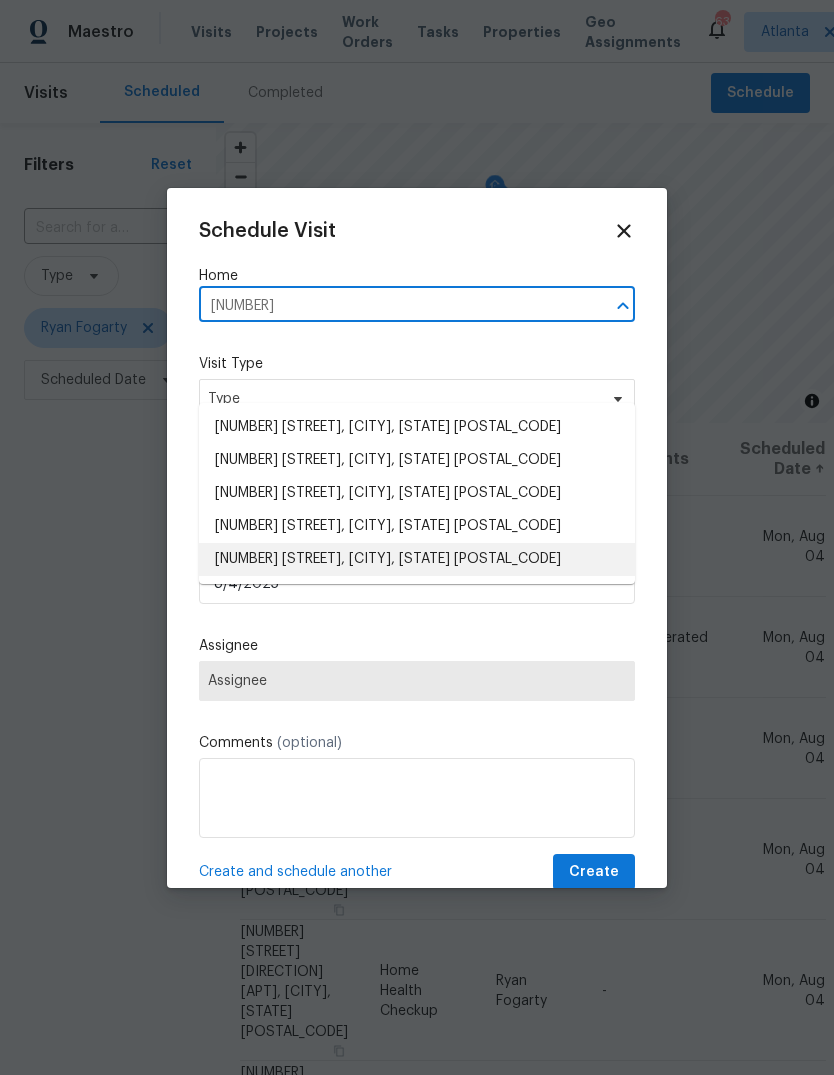click on "[NUMBER] [STREET], [CITY], [STATE] [POSTAL_CODE]" at bounding box center (417, 559) 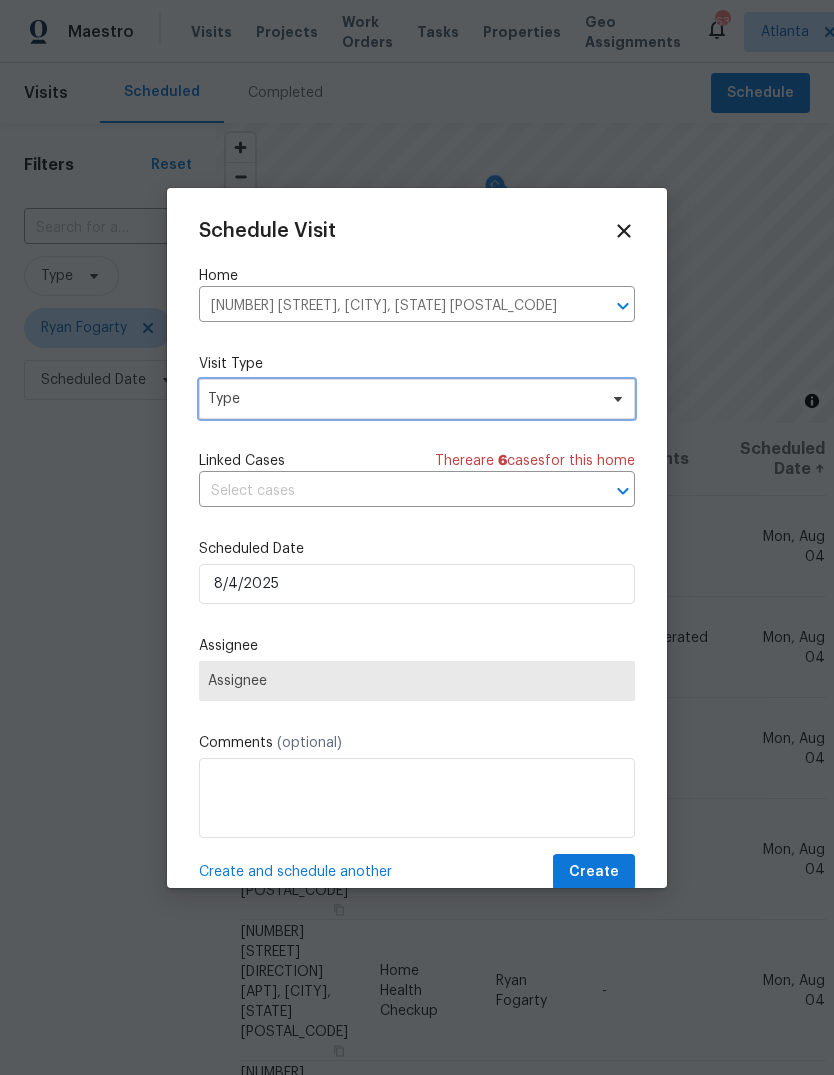 click on "Type" at bounding box center (417, 399) 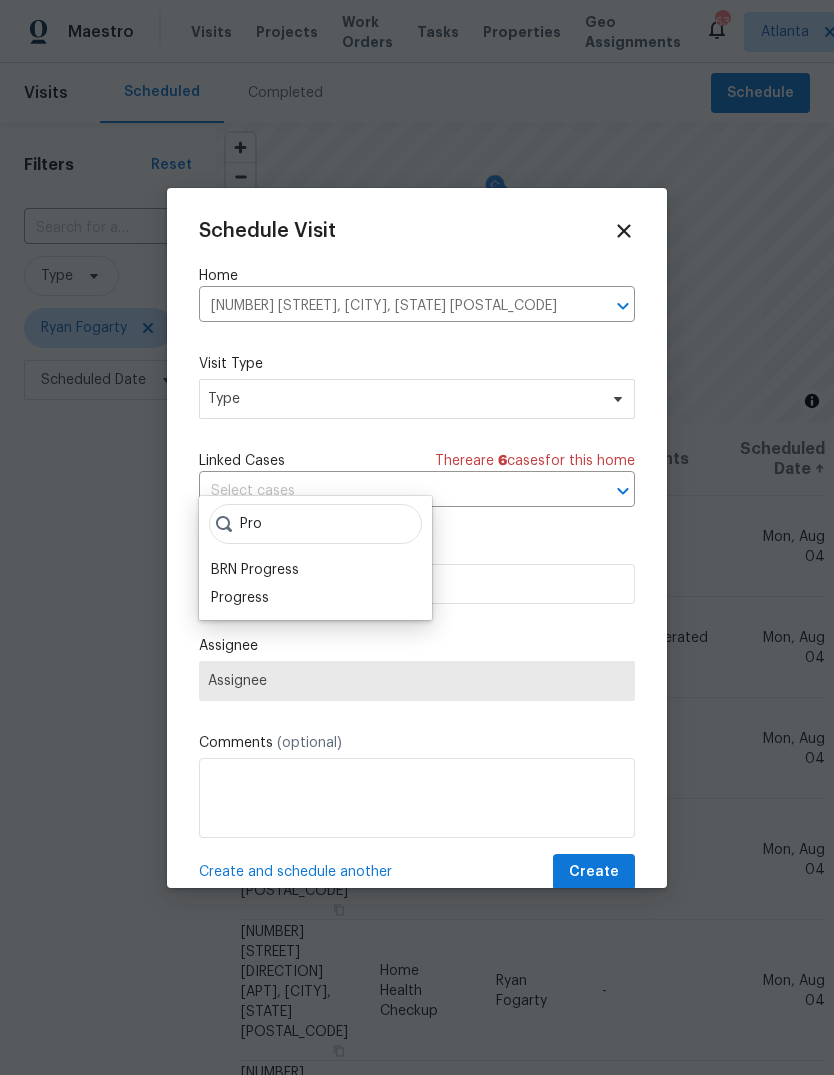 type on "Pro" 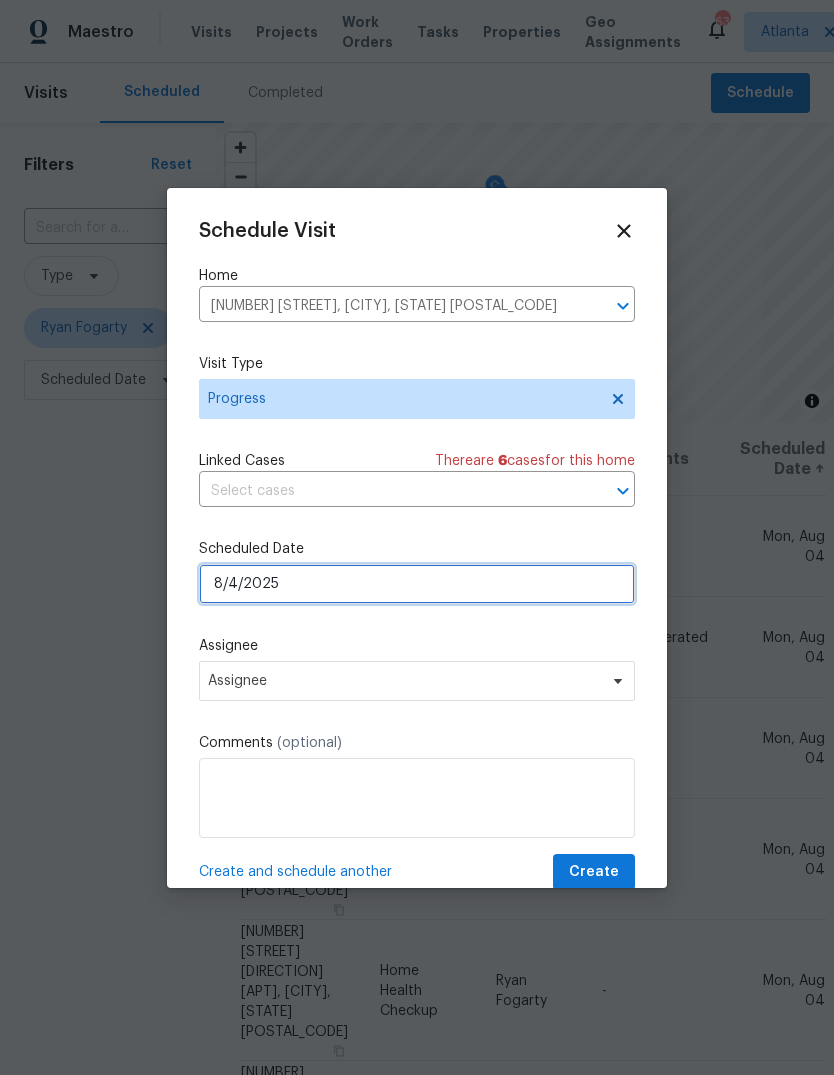 click on "8/4/2025" at bounding box center (417, 584) 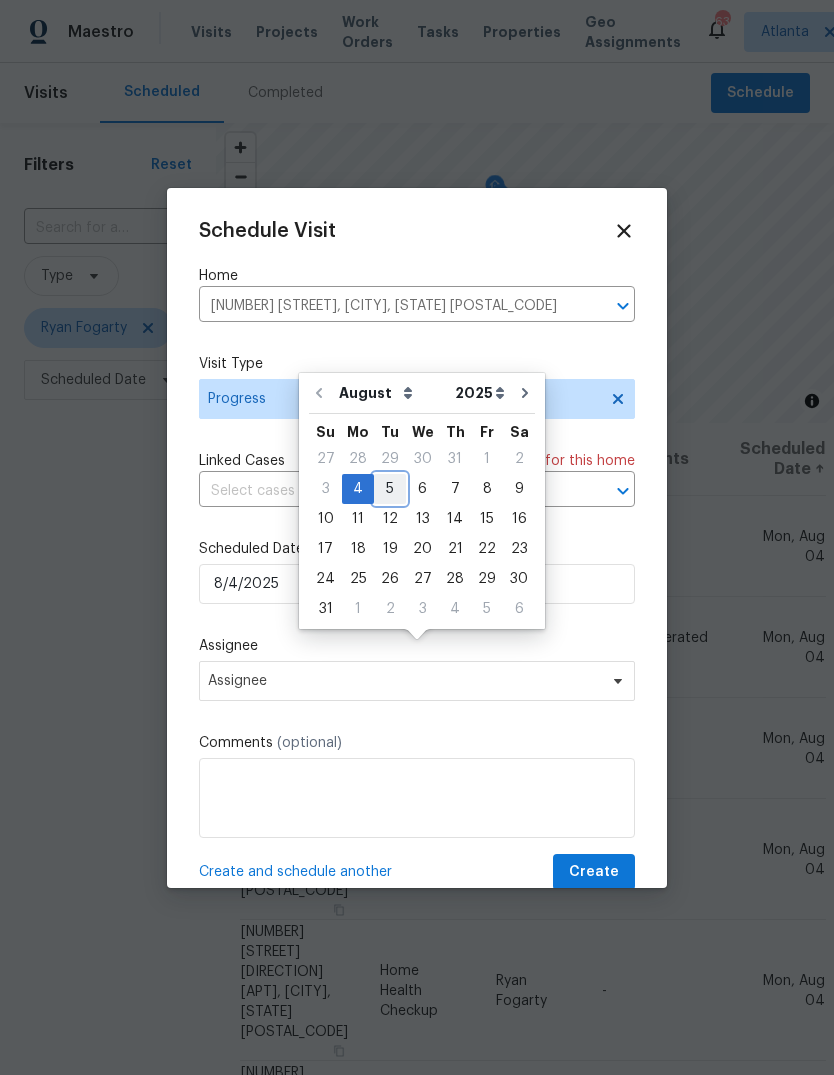 click on "5" at bounding box center [390, 489] 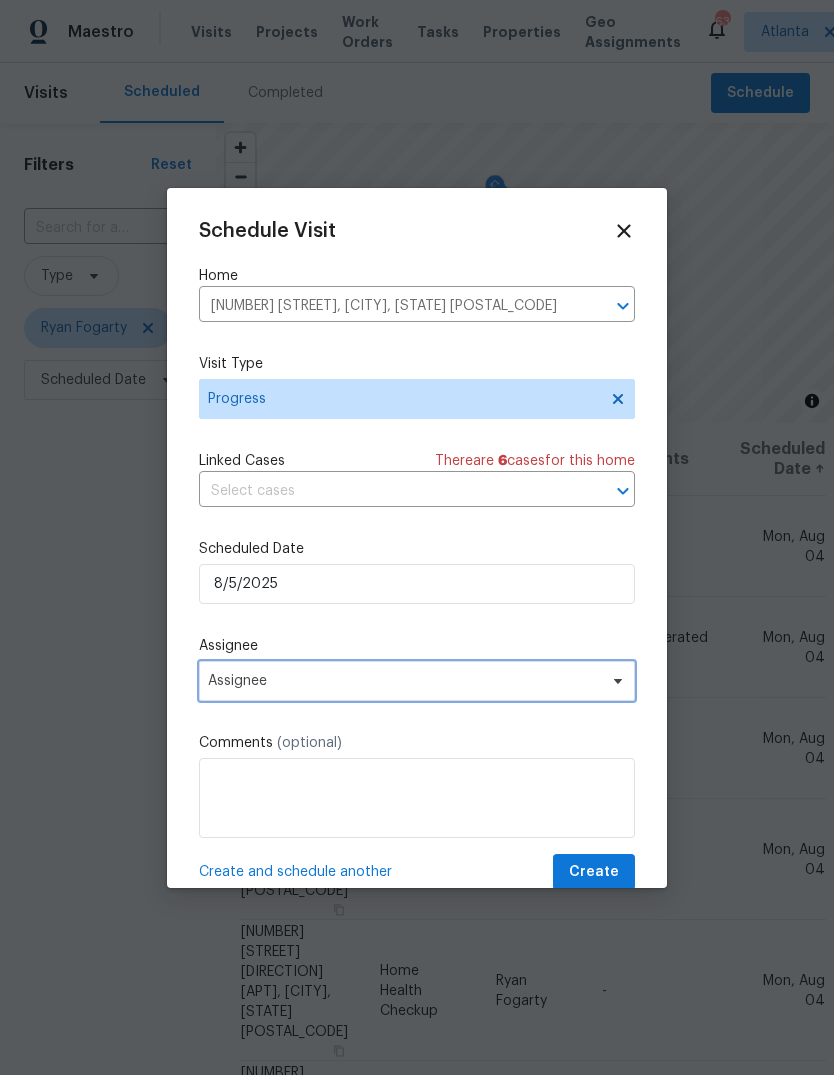 click on "Assignee" at bounding box center [404, 681] 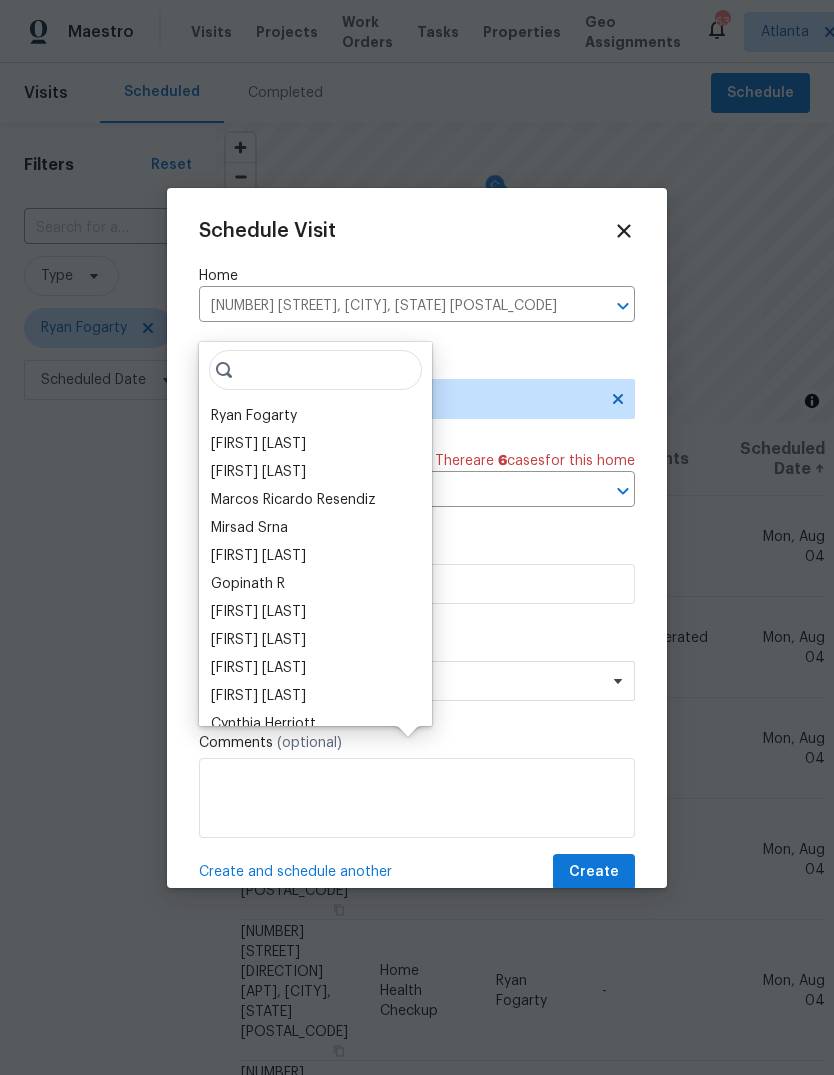 click on "Ryan Fogarty" at bounding box center [254, 416] 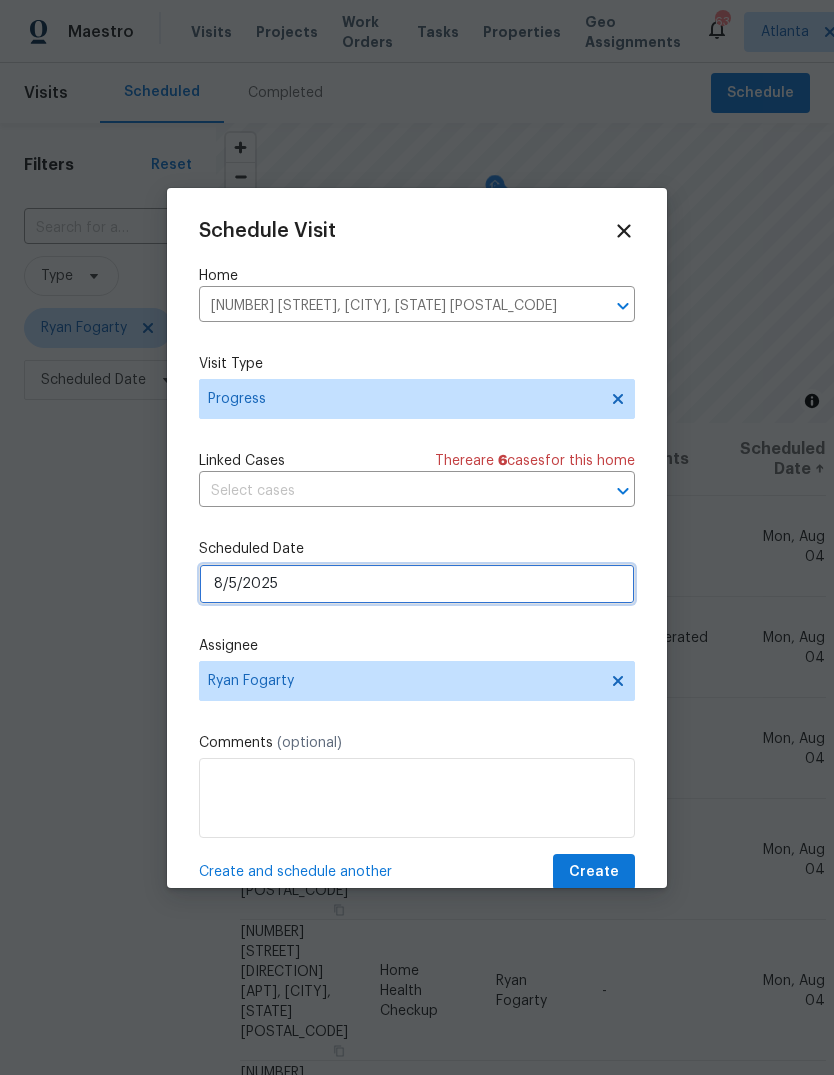 click on "8/5/2025" at bounding box center [417, 584] 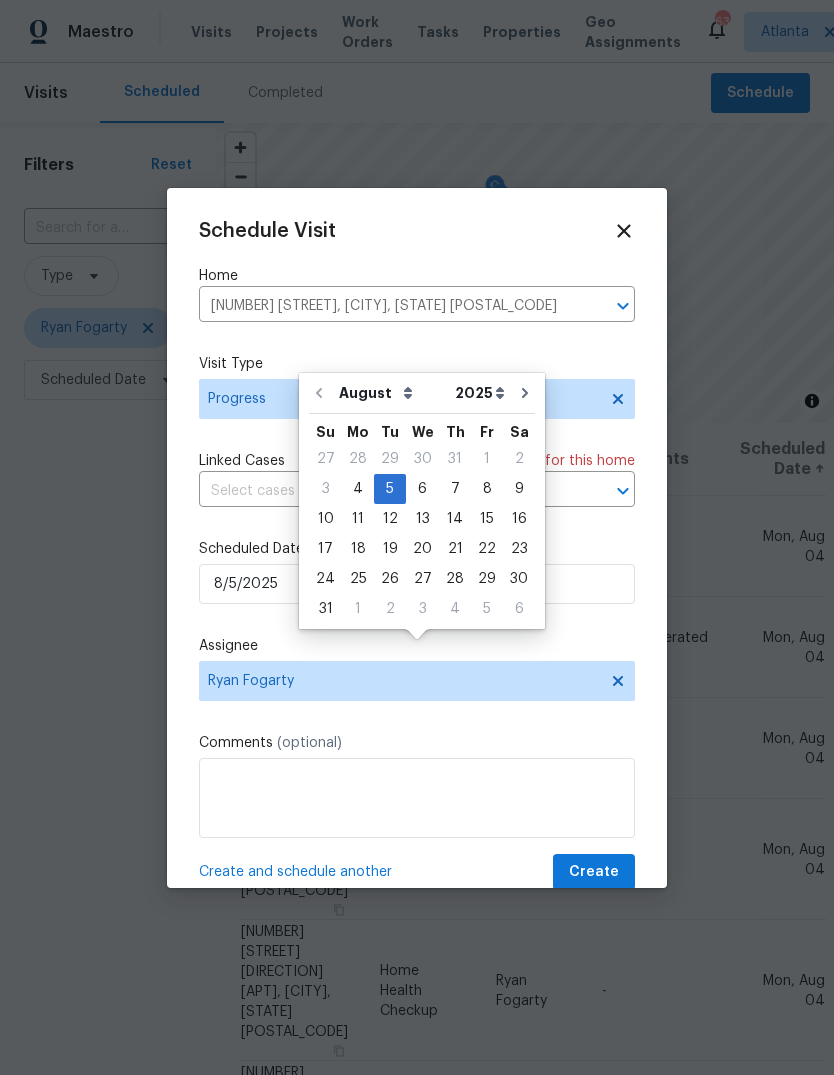 click on "4" at bounding box center (358, 489) 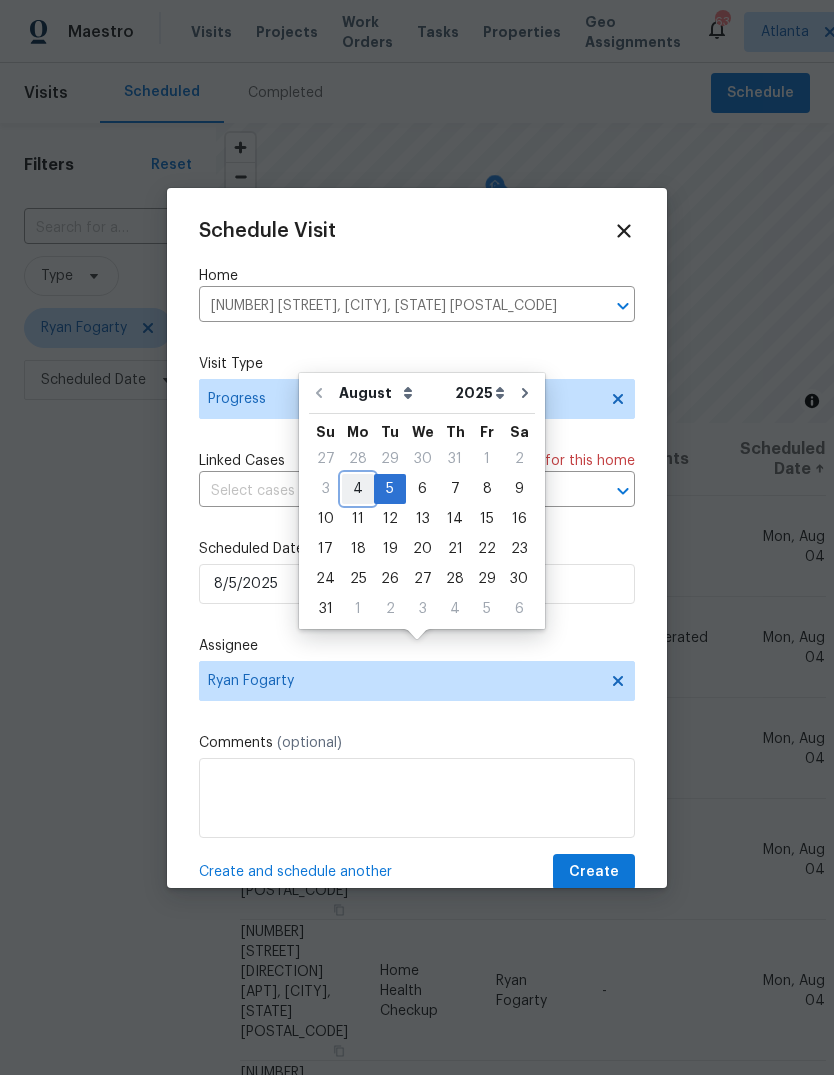 type on "8/4/2025" 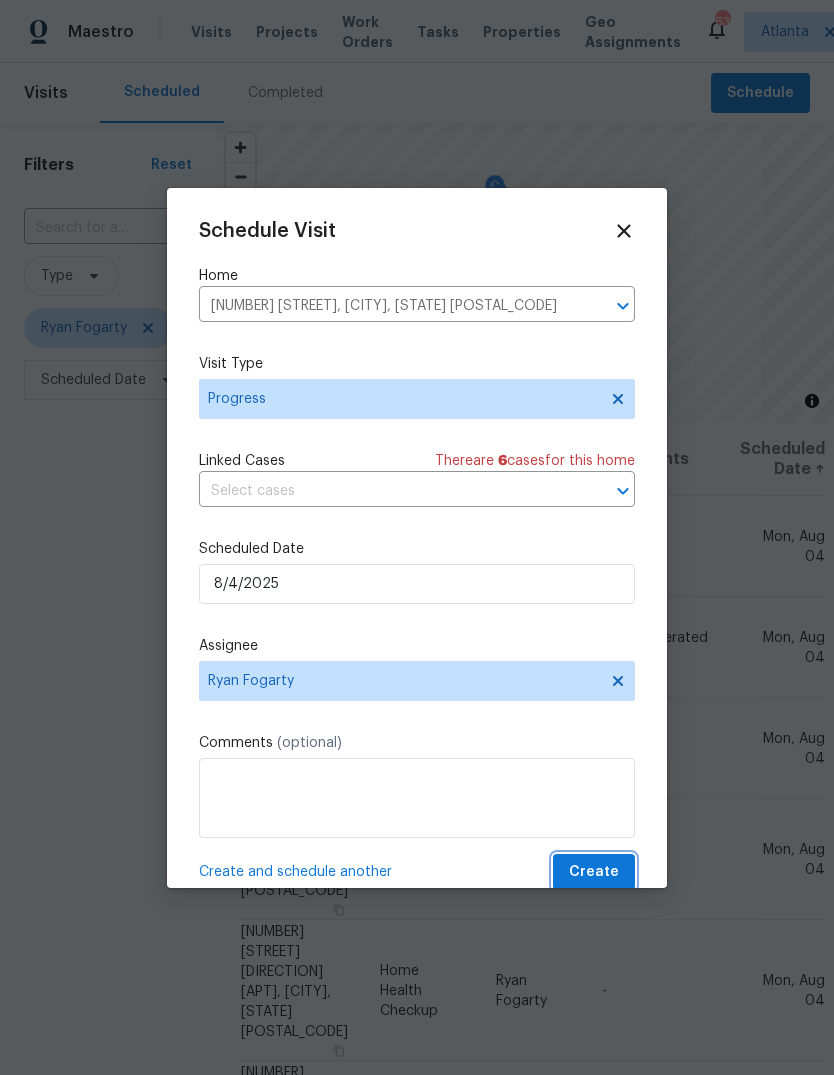 click on "Create" at bounding box center (594, 872) 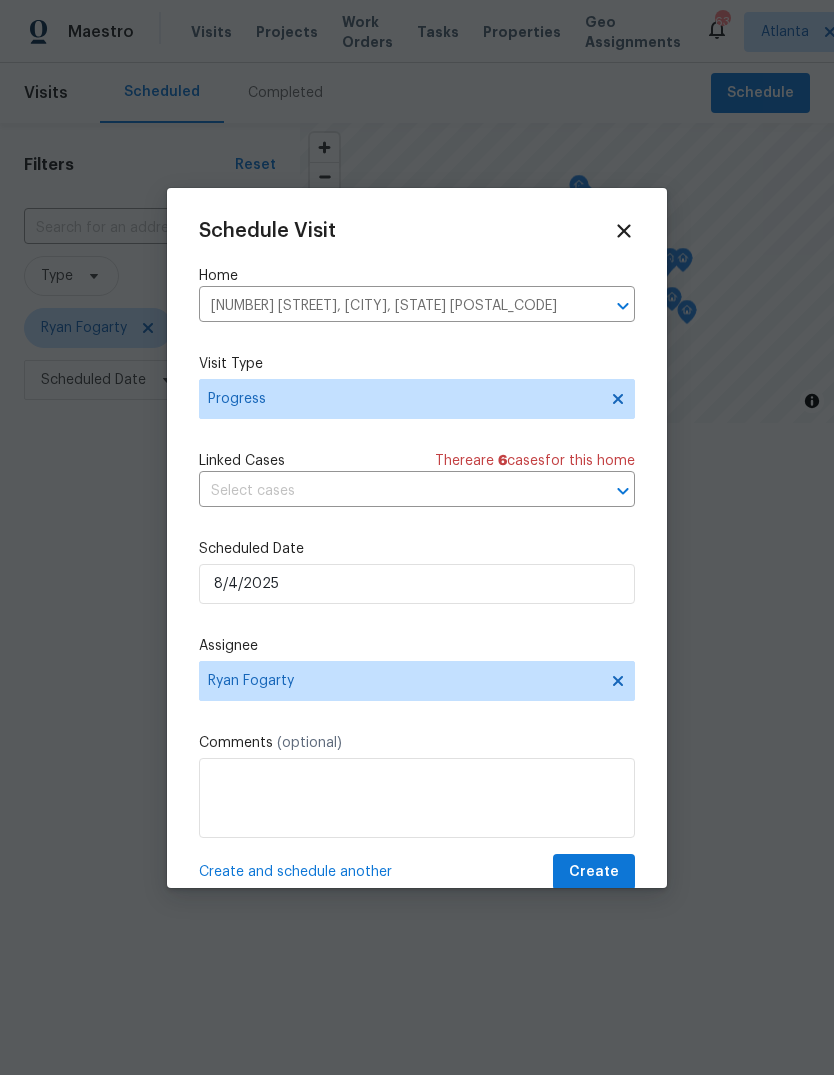 scroll, scrollTop: 0, scrollLeft: 0, axis: both 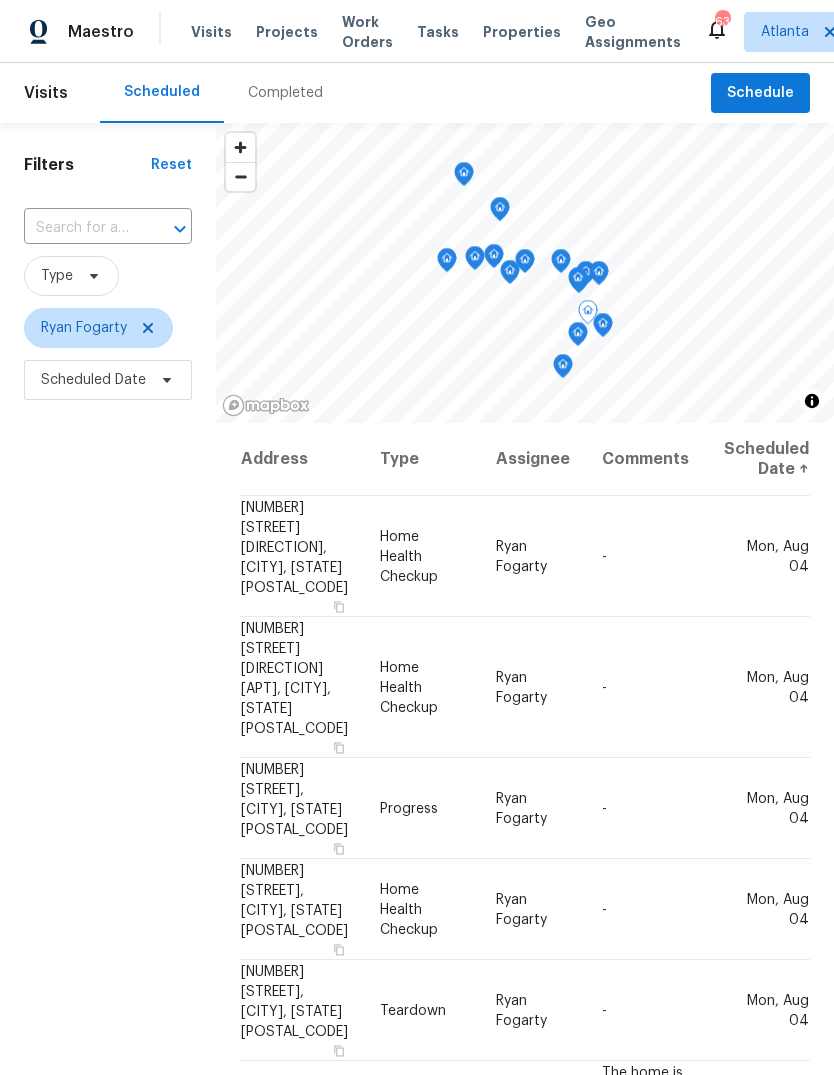 click 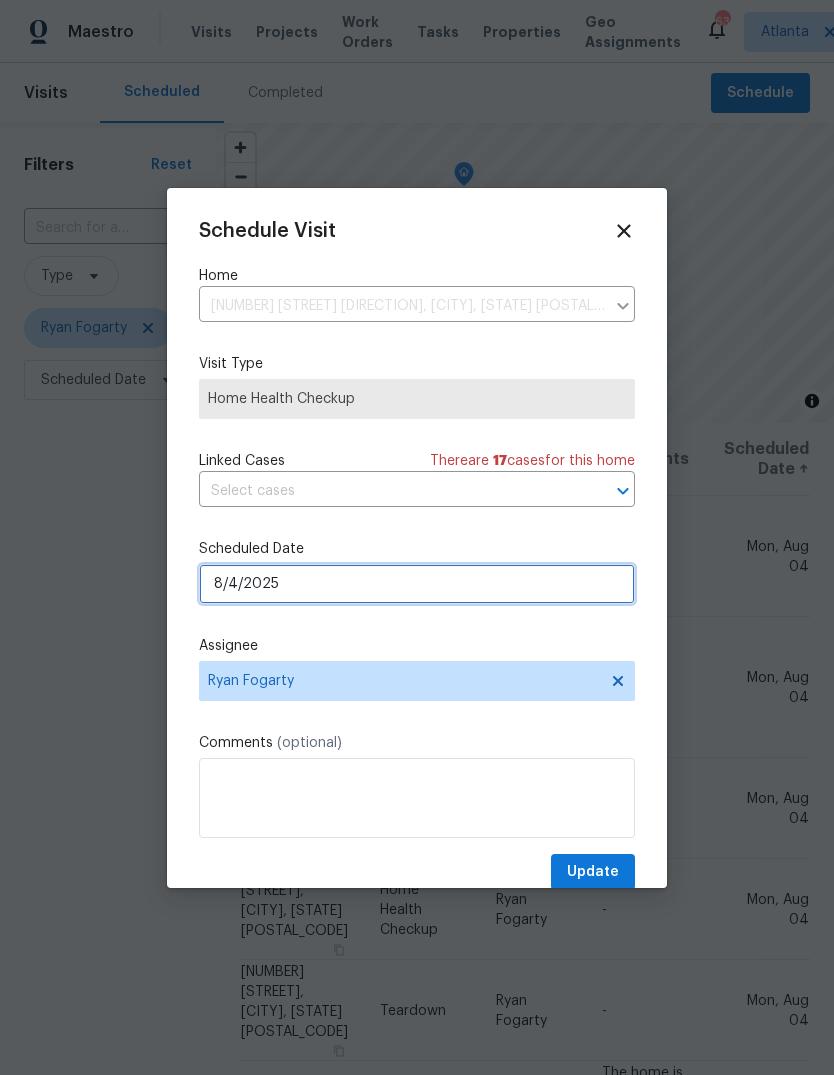 click on "8/4/2025" at bounding box center (417, 584) 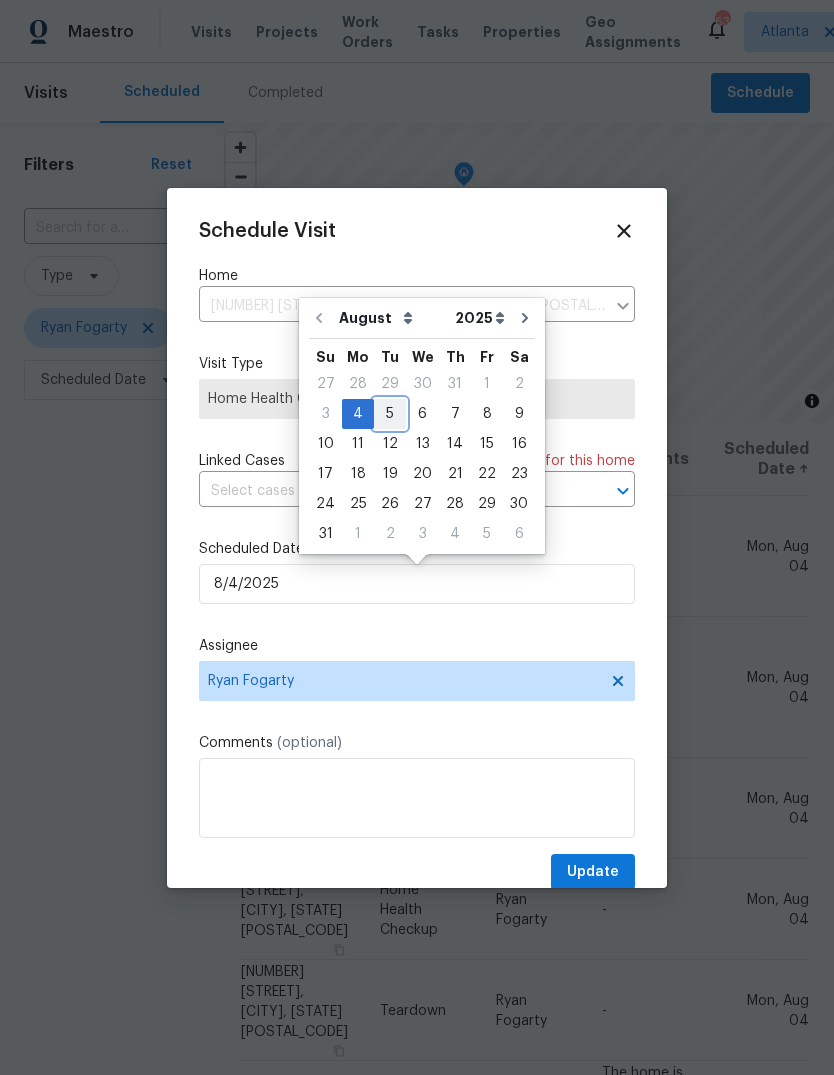 click on "5" at bounding box center (390, 414) 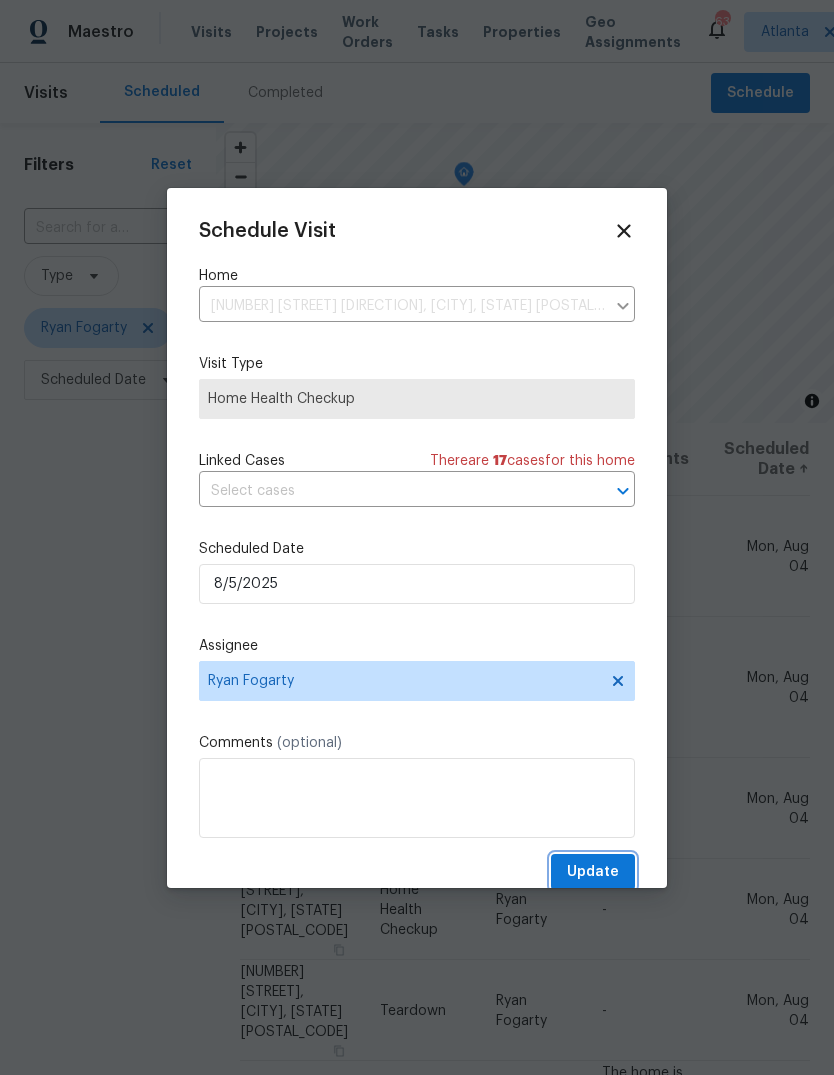 click on "Update" at bounding box center (593, 872) 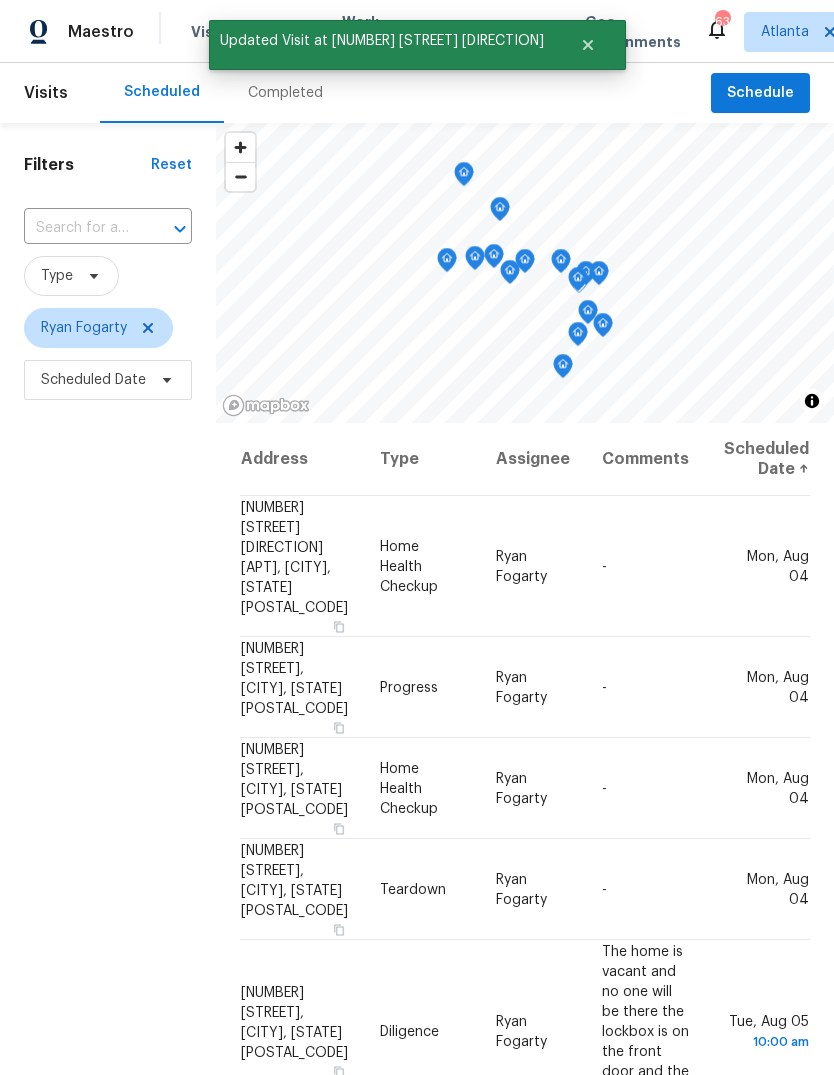click 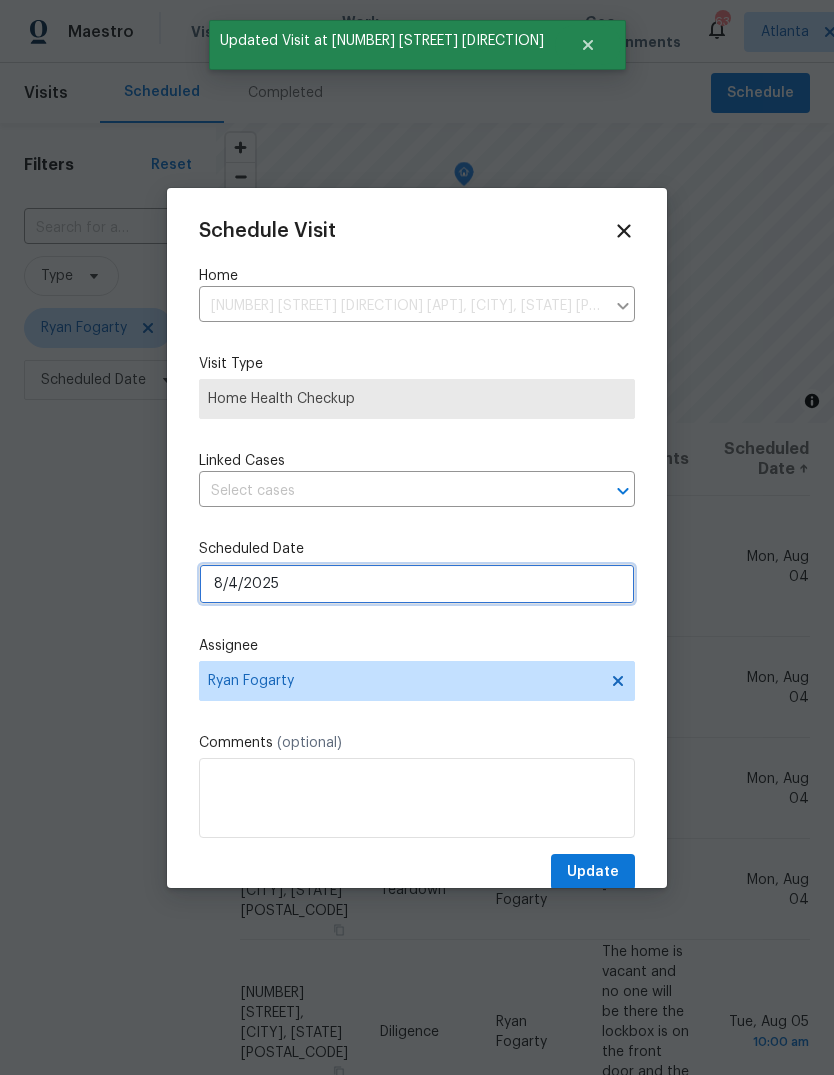 click on "8/4/2025" at bounding box center (417, 584) 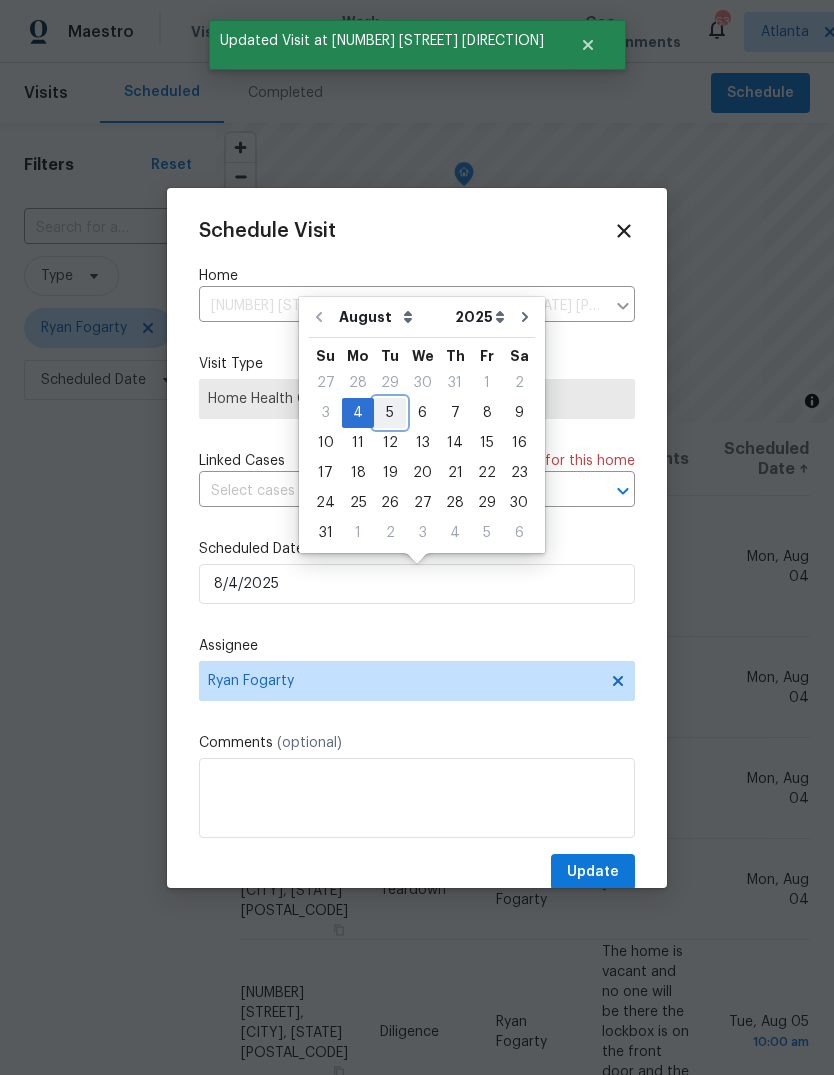 click on "5" at bounding box center (390, 413) 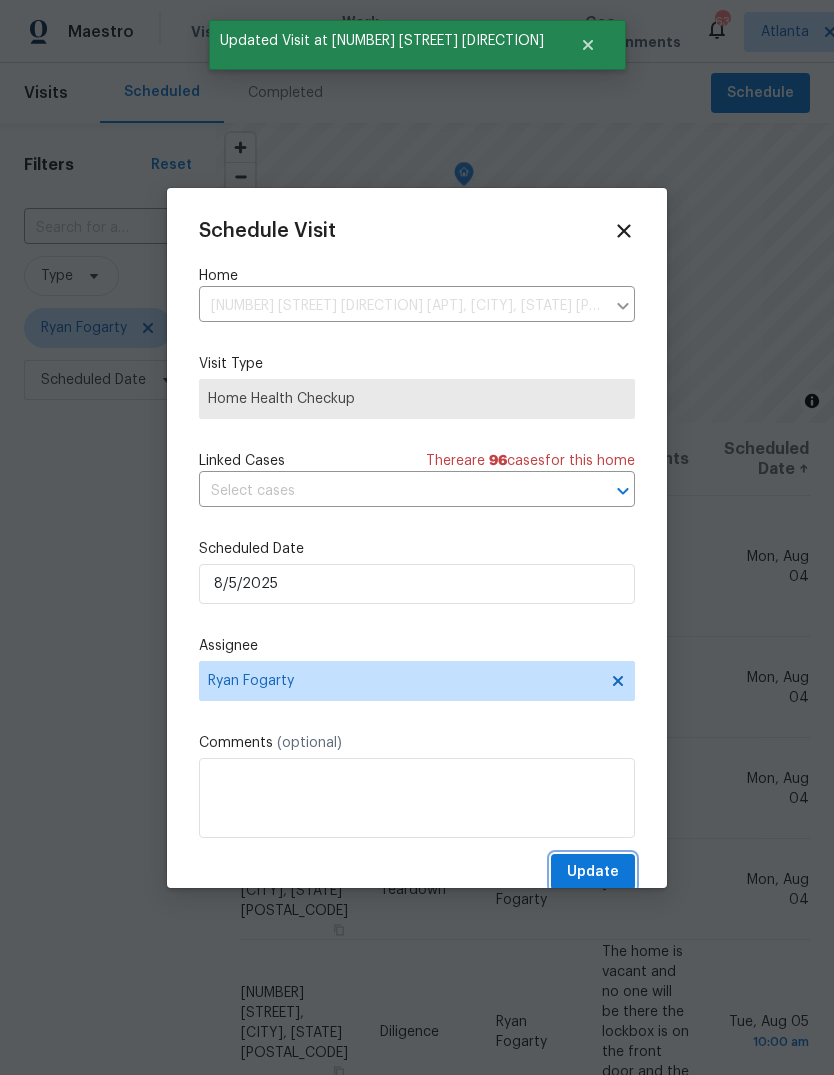 click on "Update" at bounding box center [593, 872] 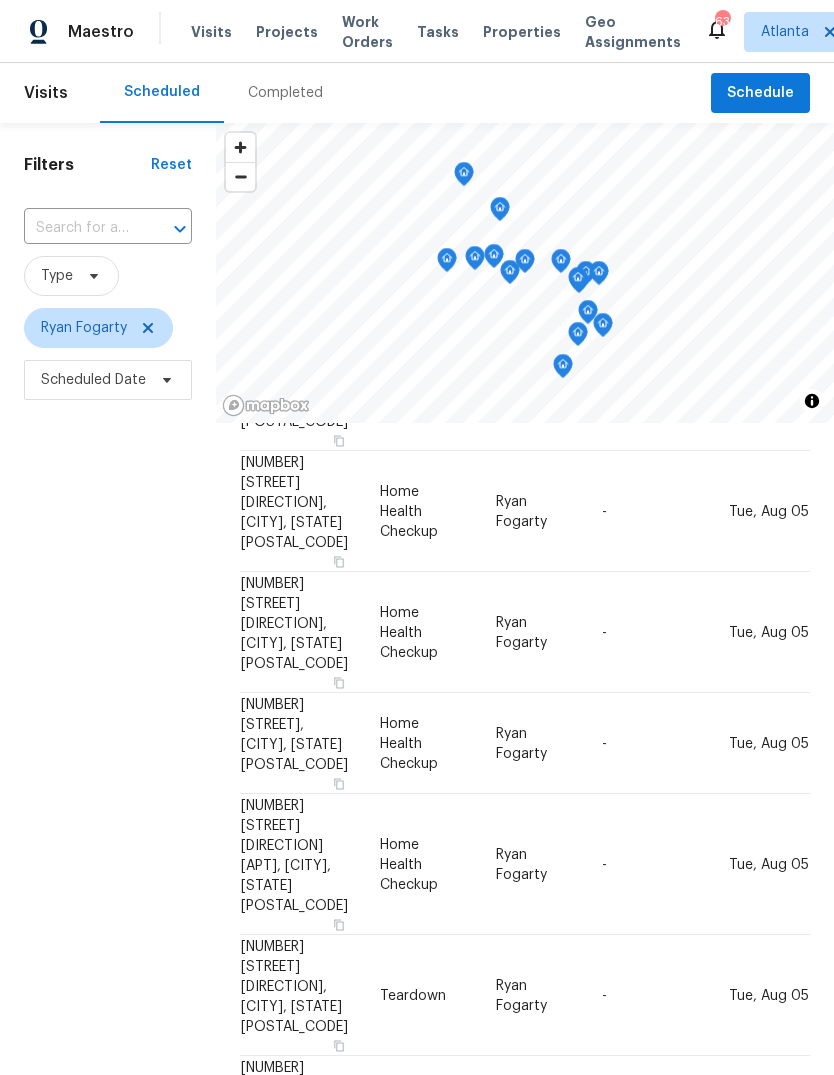 scroll, scrollTop: 725, scrollLeft: 0, axis: vertical 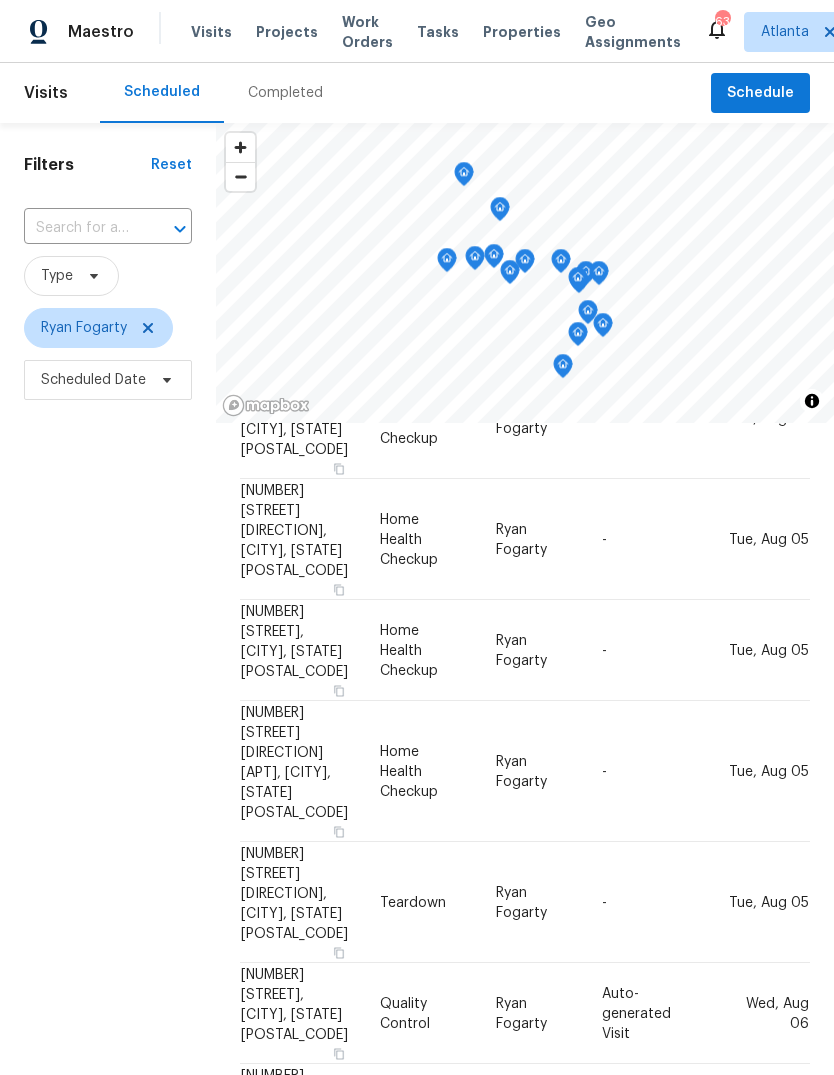 click 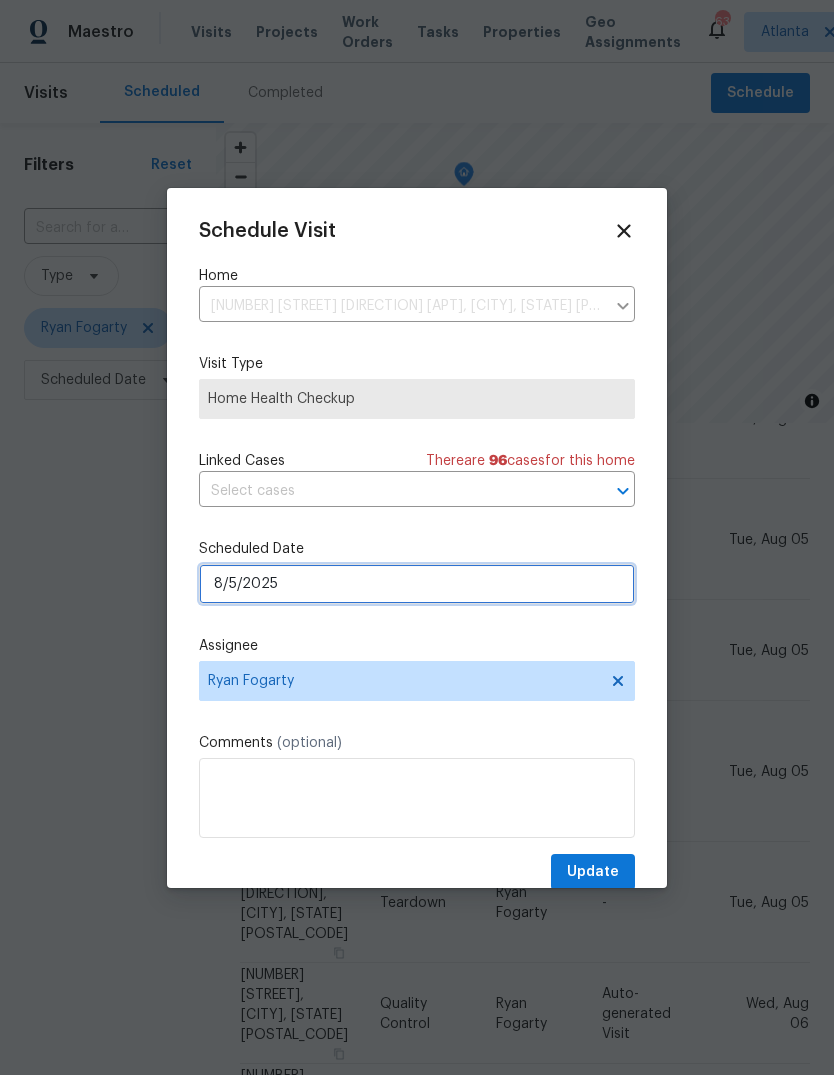 click on "8/5/2025" at bounding box center [417, 584] 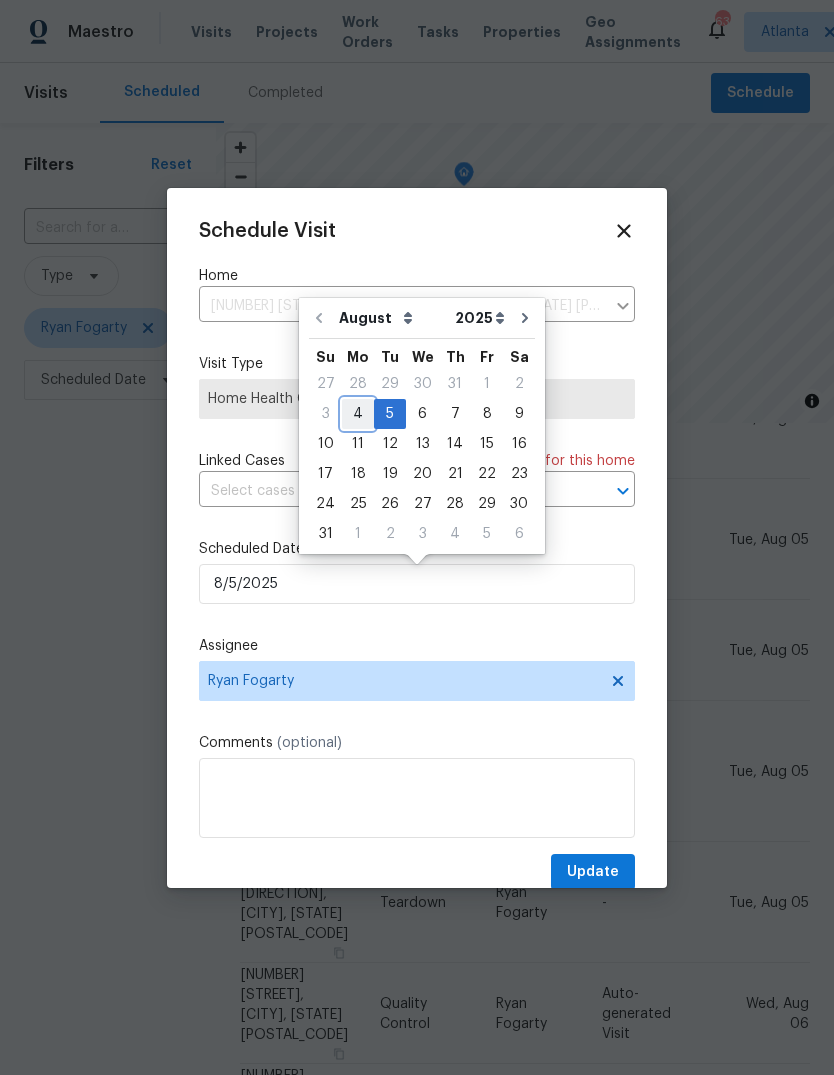 click on "4" at bounding box center (358, 414) 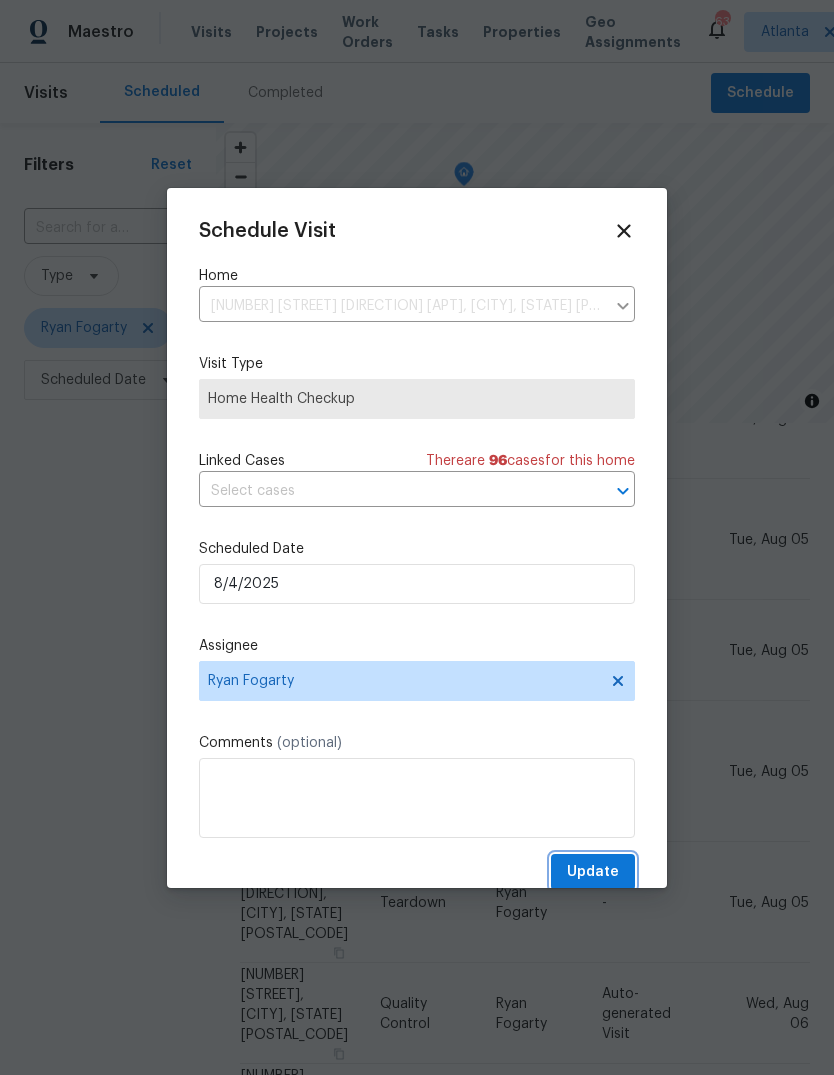 click on "Update" at bounding box center [593, 872] 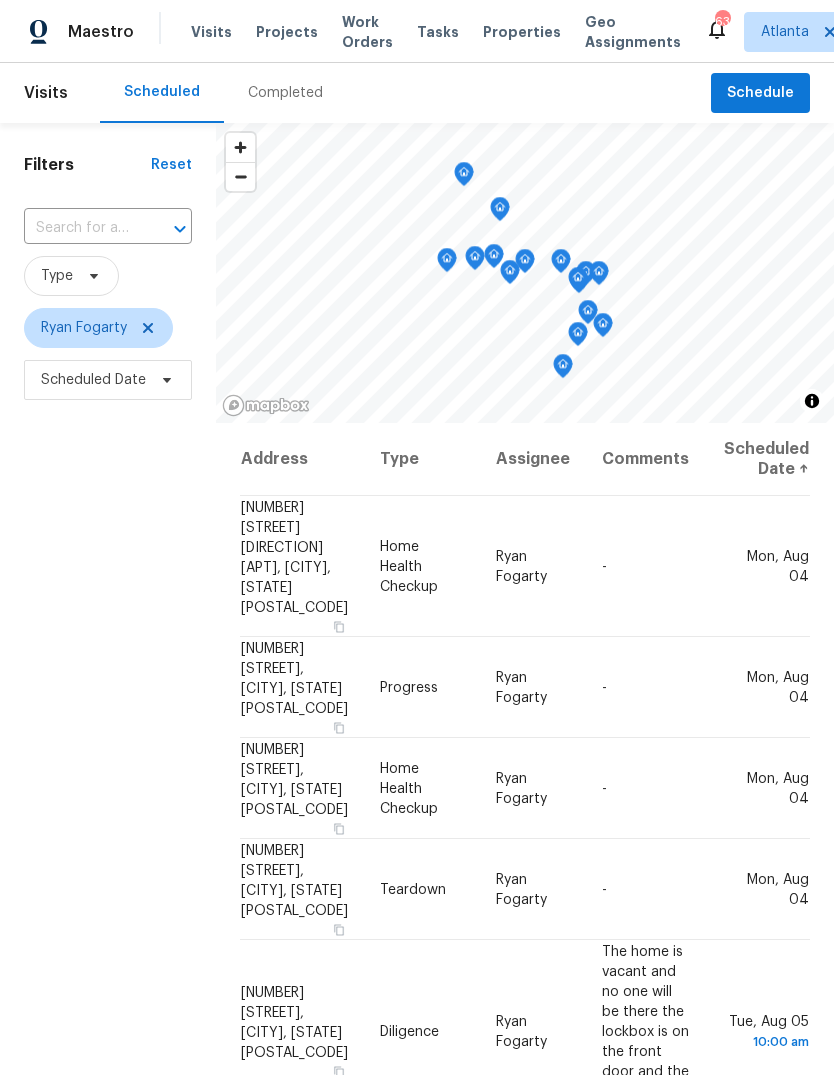 scroll, scrollTop: 0, scrollLeft: 0, axis: both 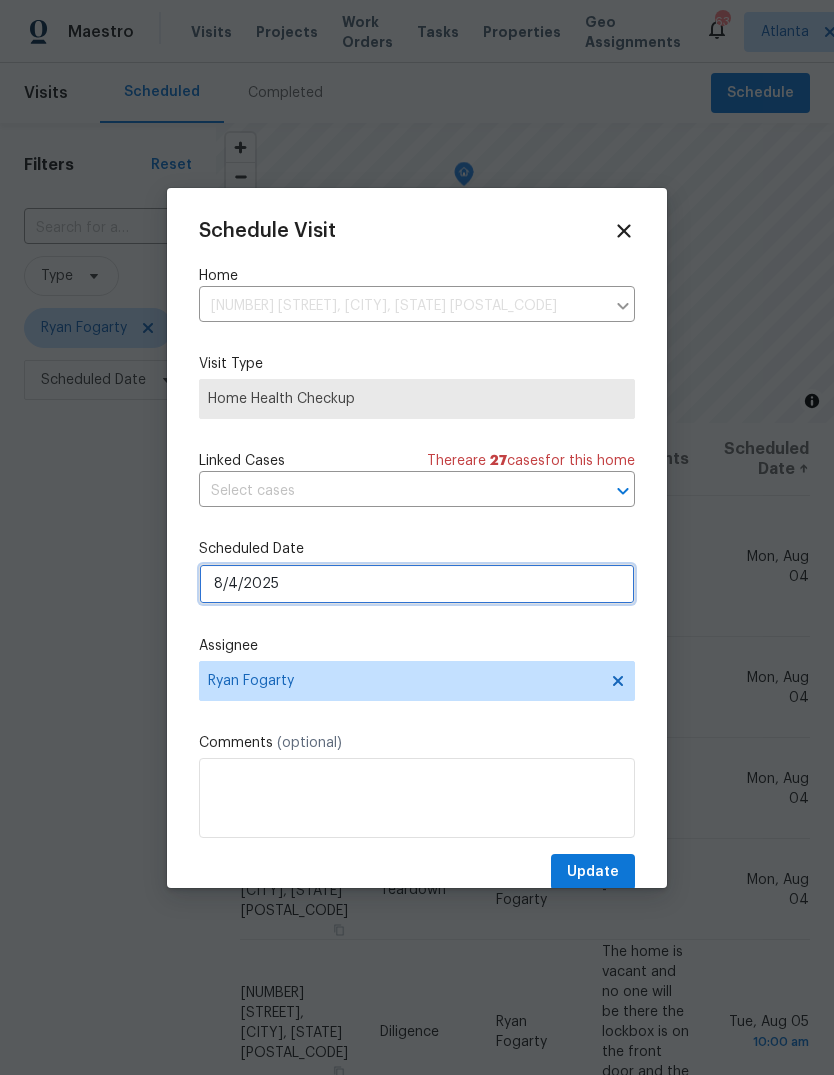 click on "8/4/2025" at bounding box center [417, 584] 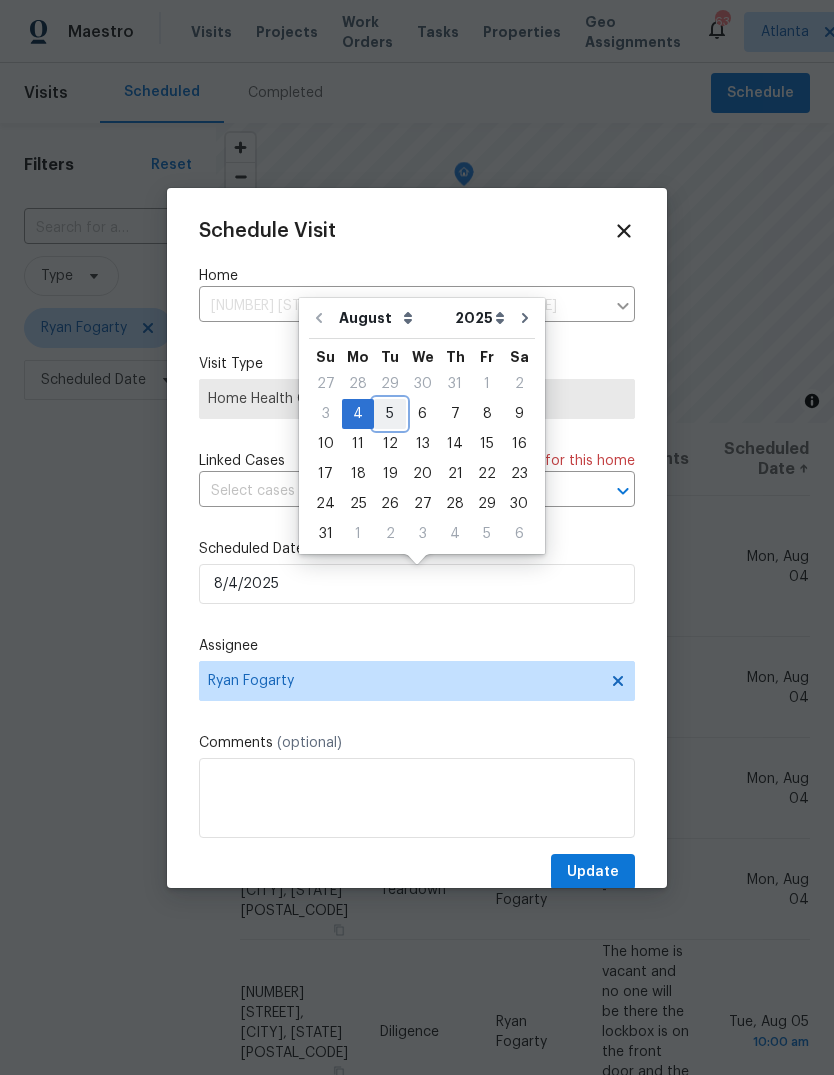 click on "5" at bounding box center (390, 414) 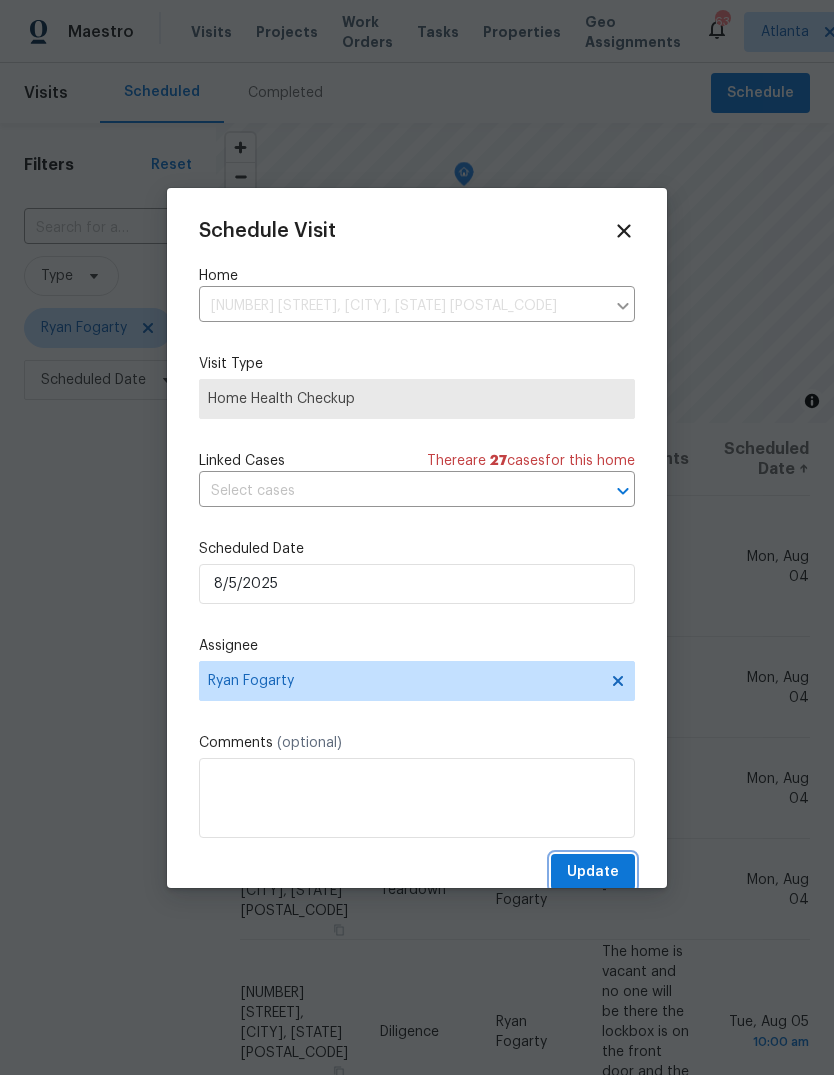 click on "Update" at bounding box center [593, 872] 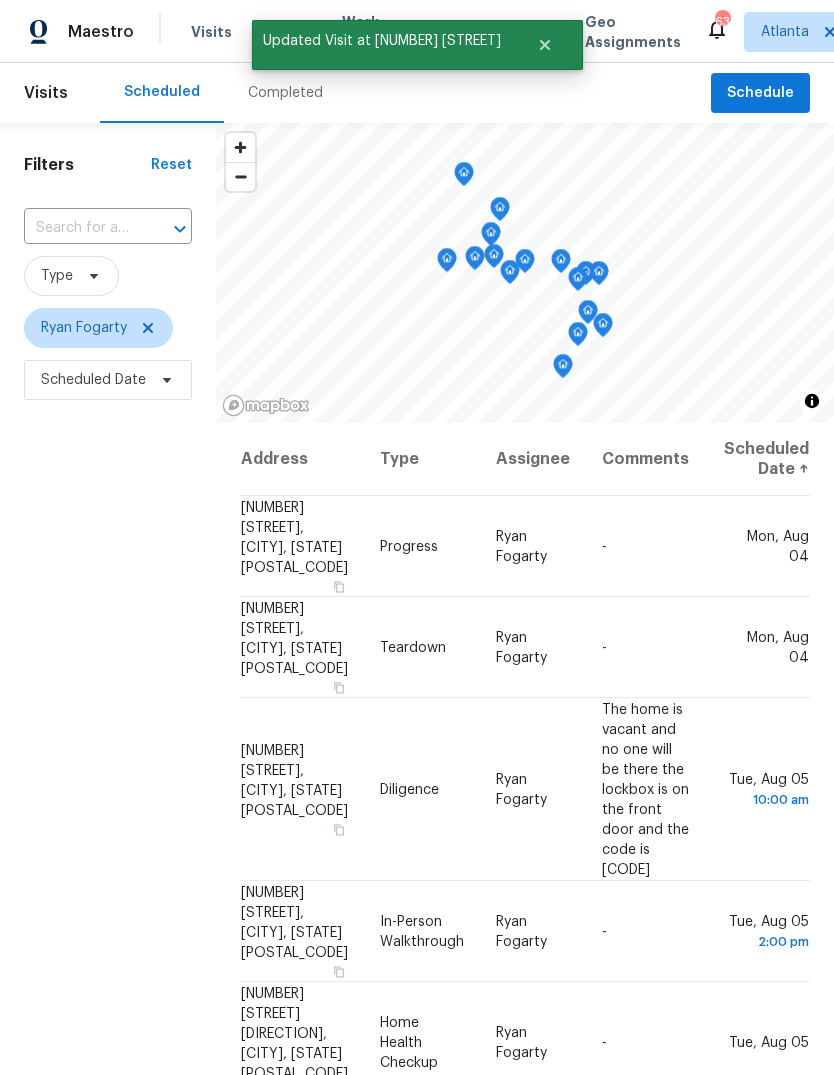 click 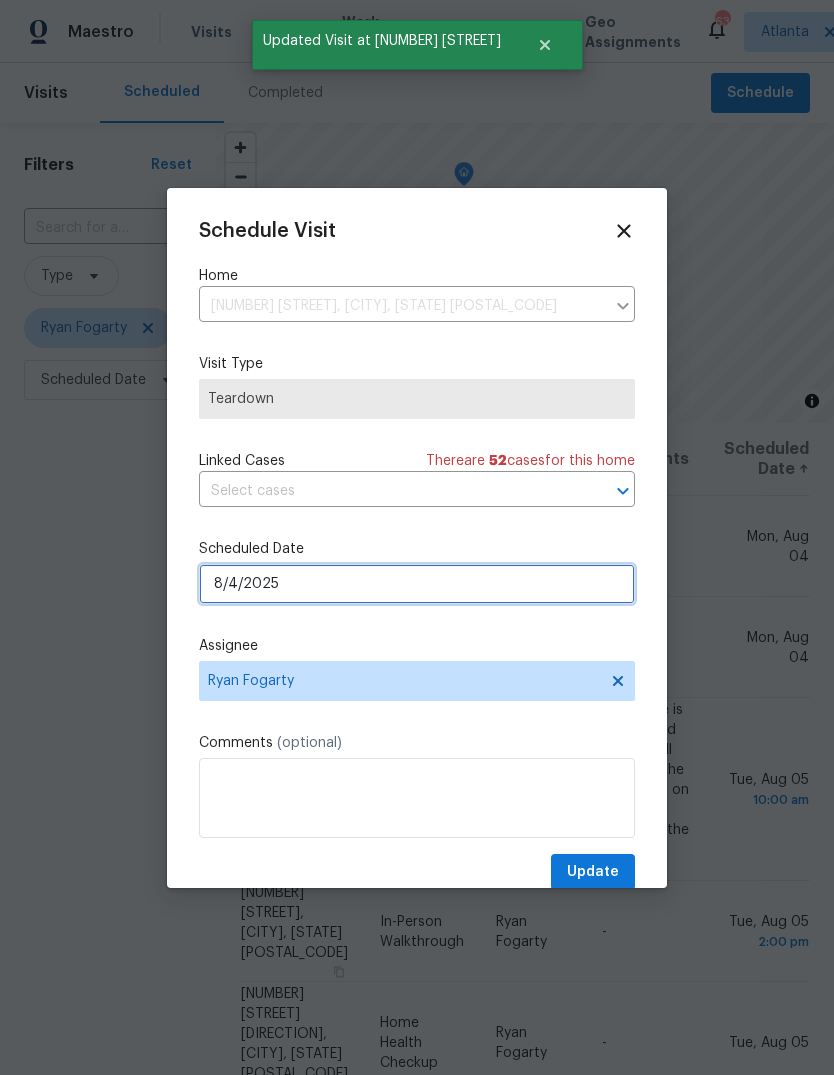 click on "8/4/2025" at bounding box center [417, 584] 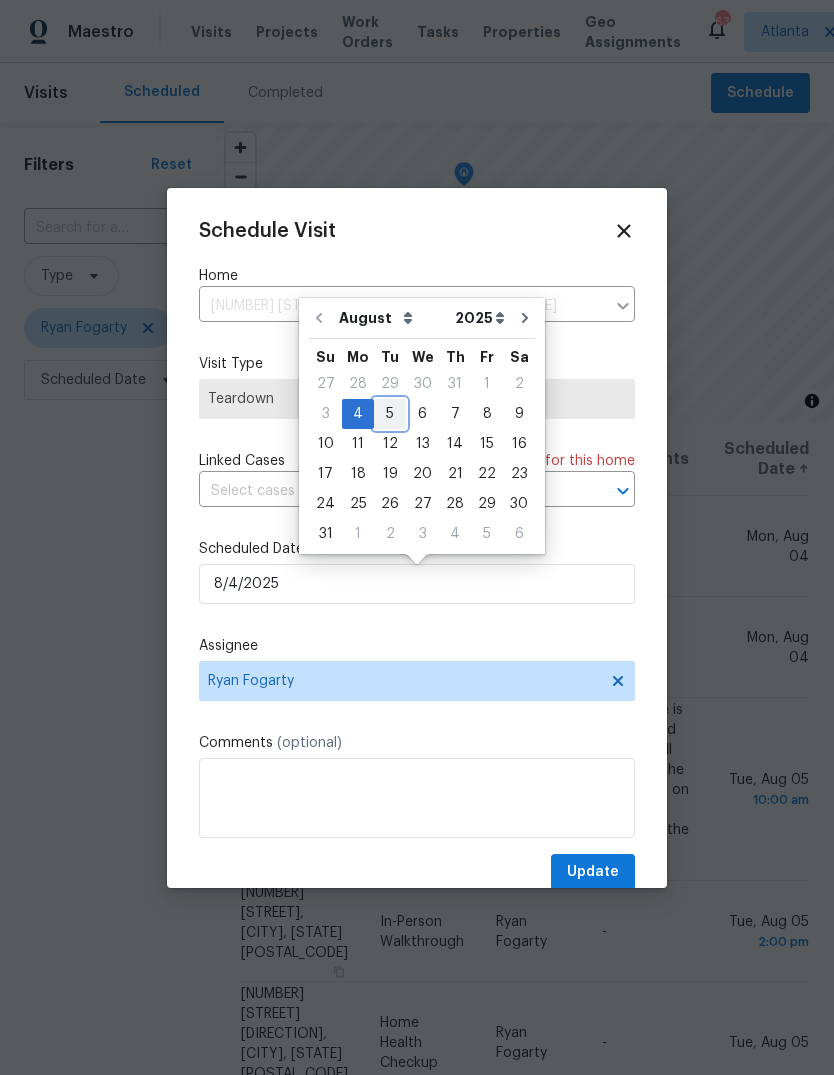 click on "5" at bounding box center (390, 414) 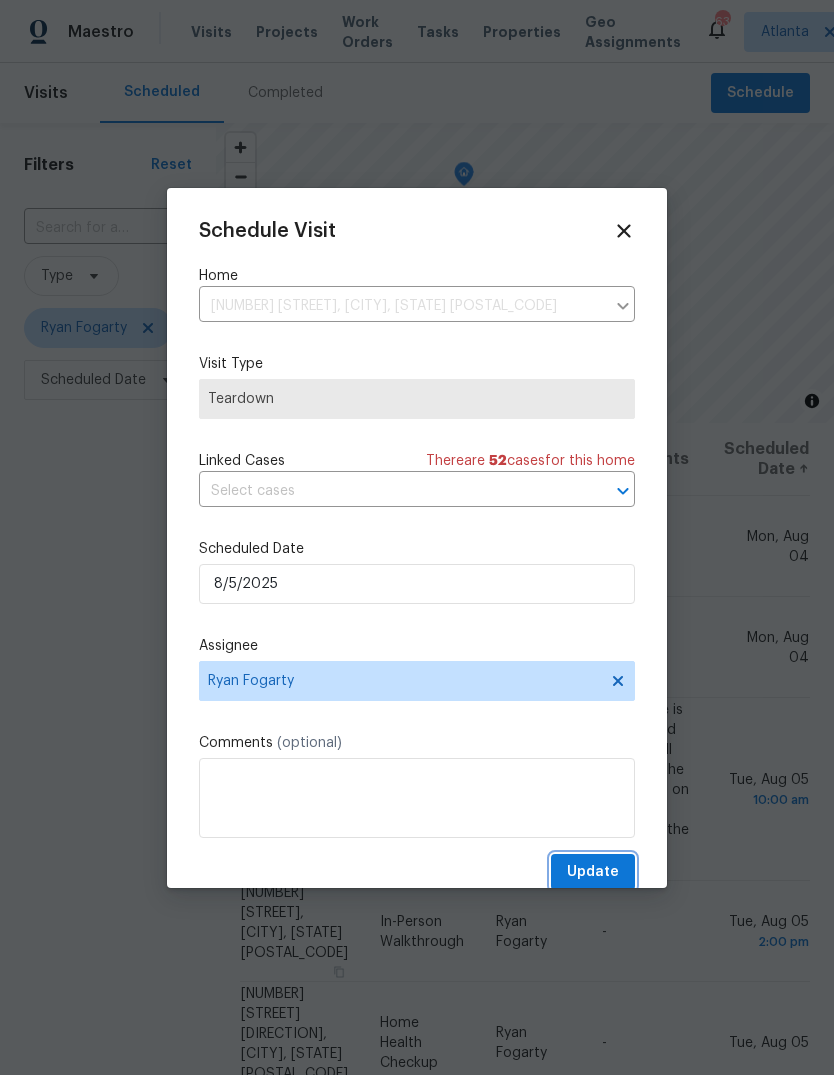 click on "Update" at bounding box center [593, 872] 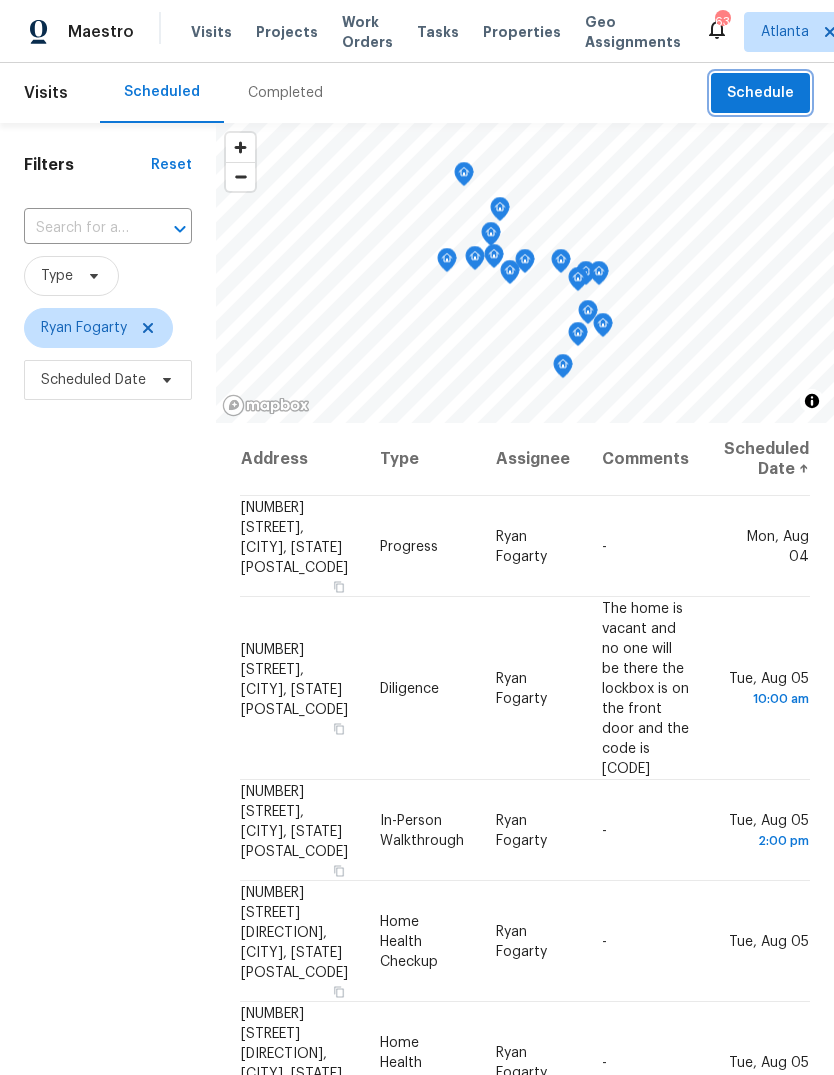 click on "Schedule" at bounding box center [760, 93] 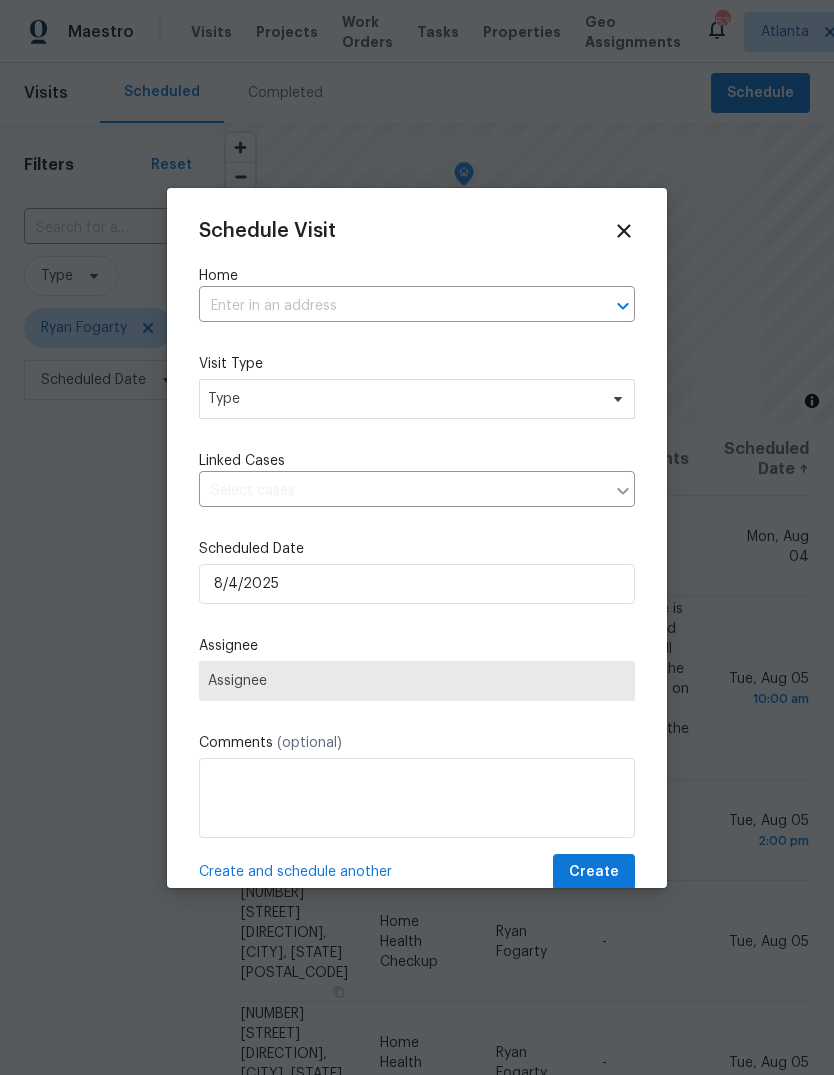 click at bounding box center [389, 306] 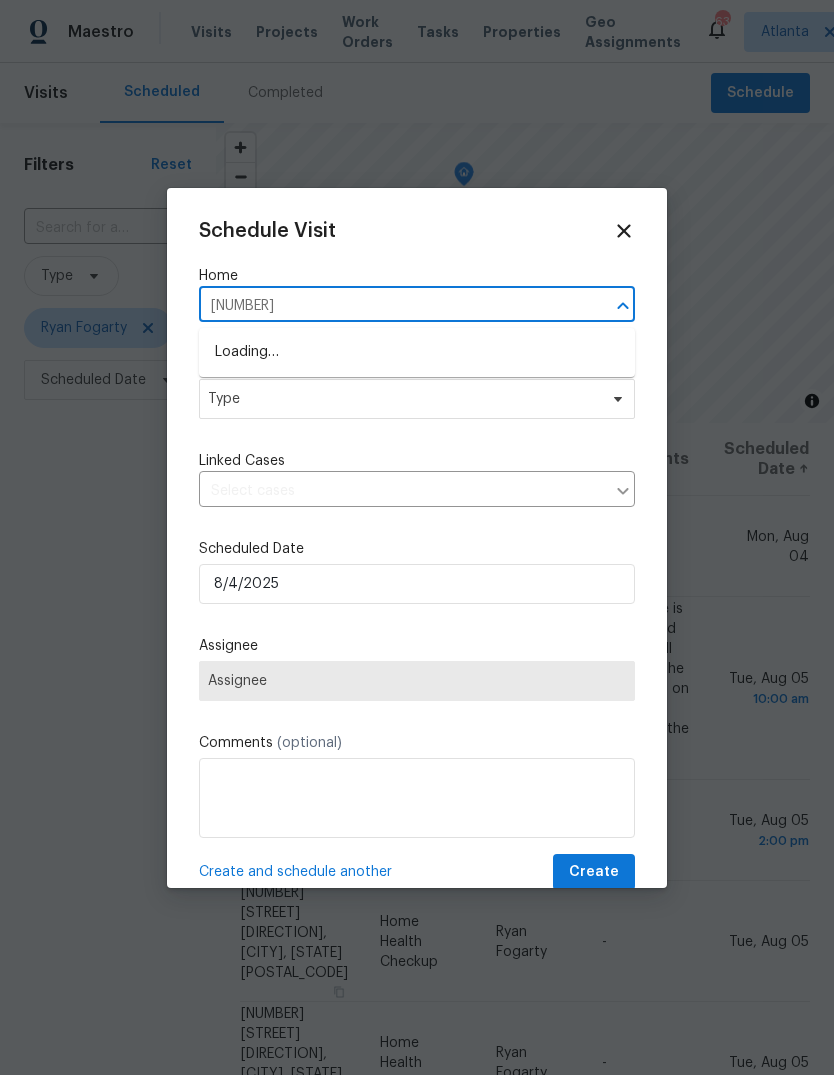 type on "[NUMBER]" 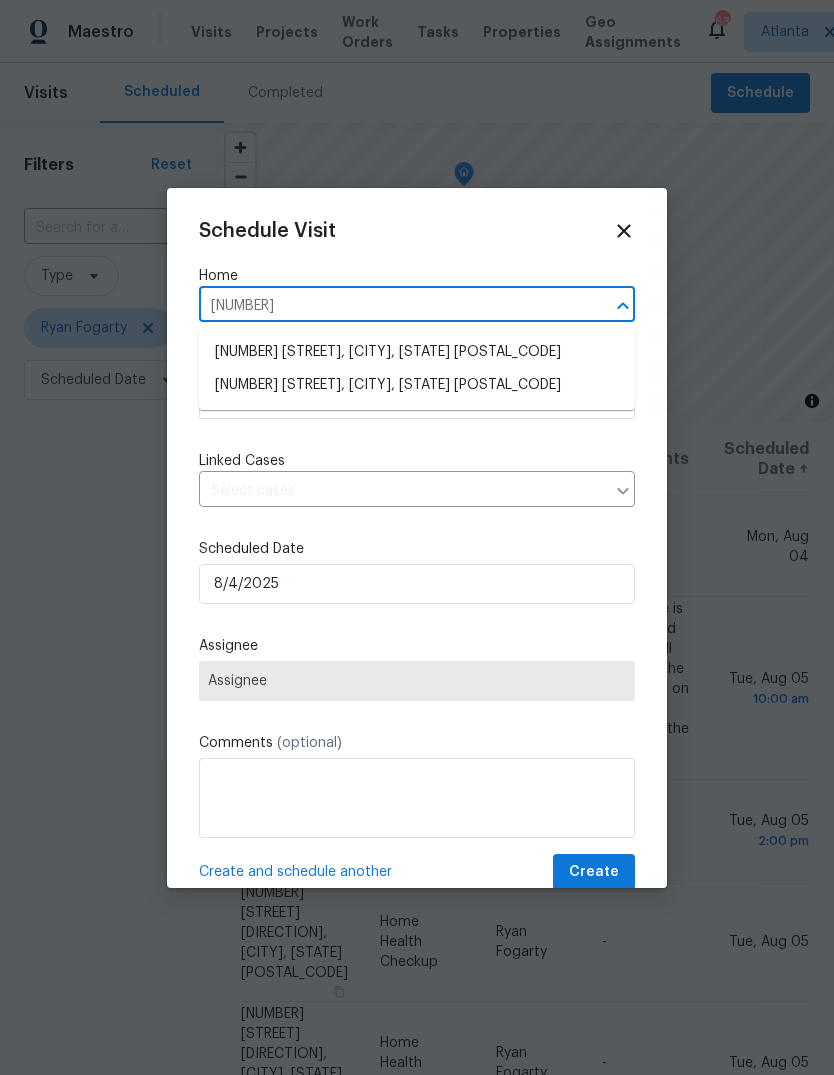 click on "[NUMBER] [STREET], [CITY], [STATE] [POSTAL_CODE]" at bounding box center [417, 385] 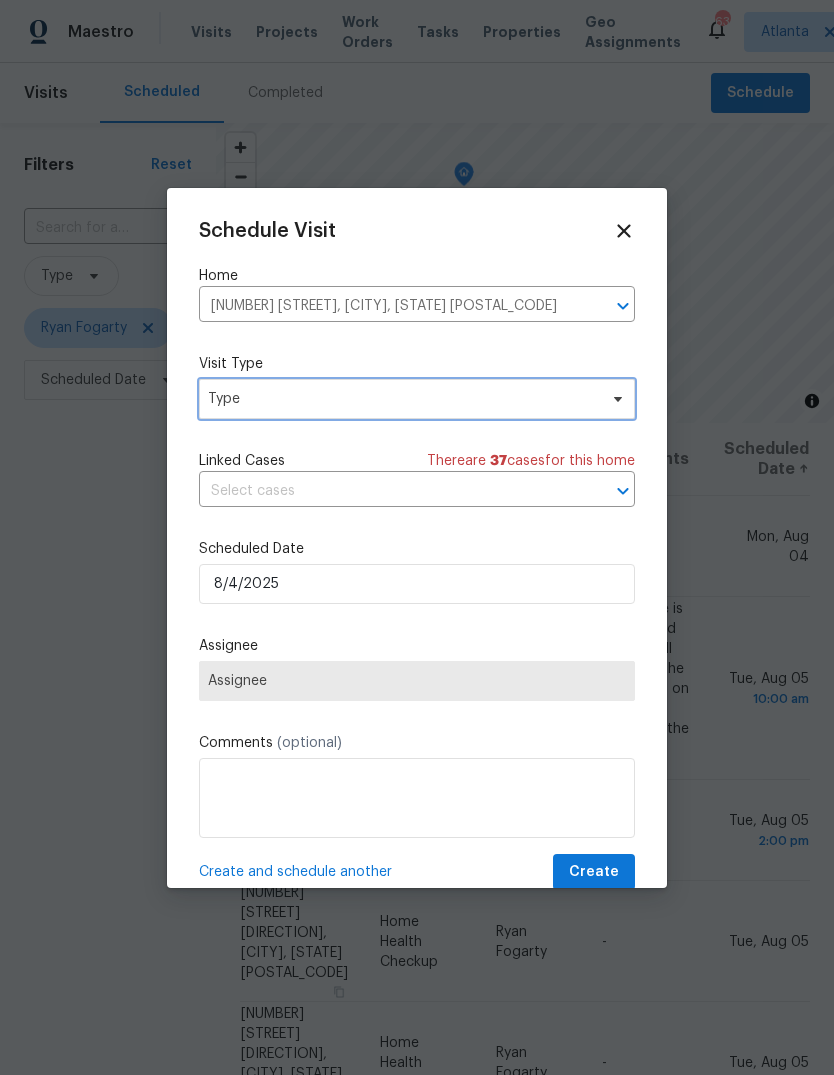 click on "Type" at bounding box center [402, 399] 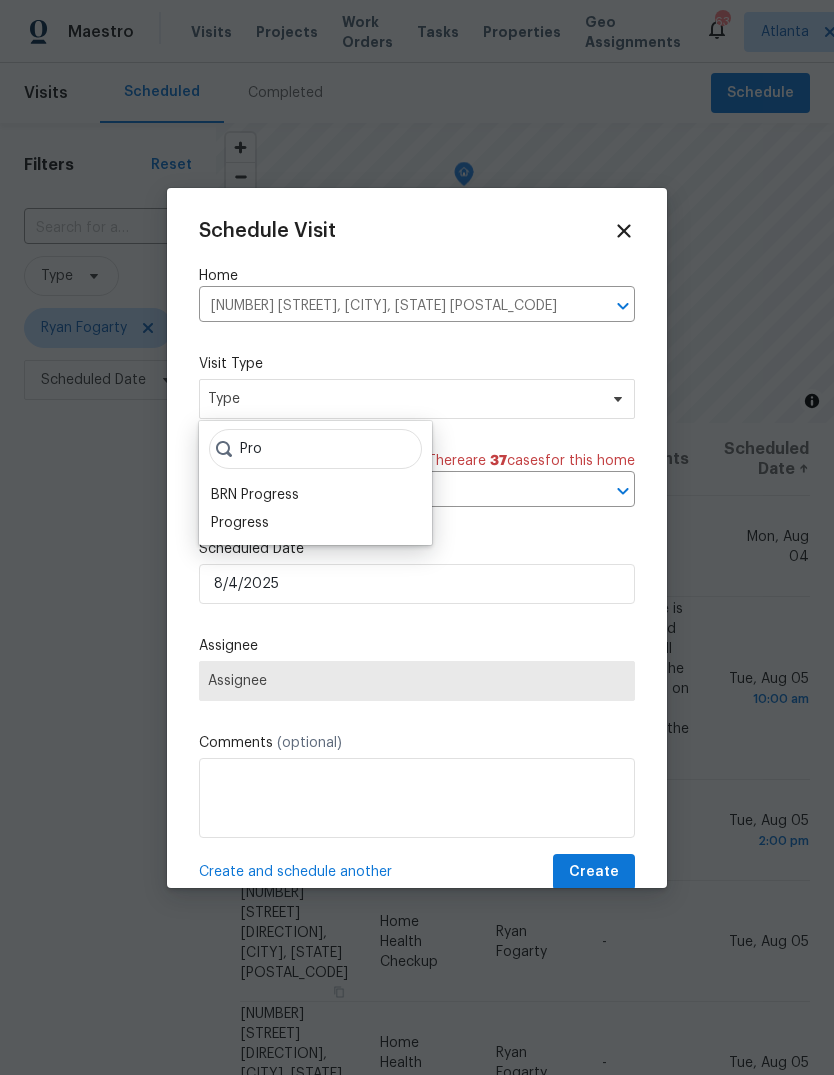 type on "Pro" 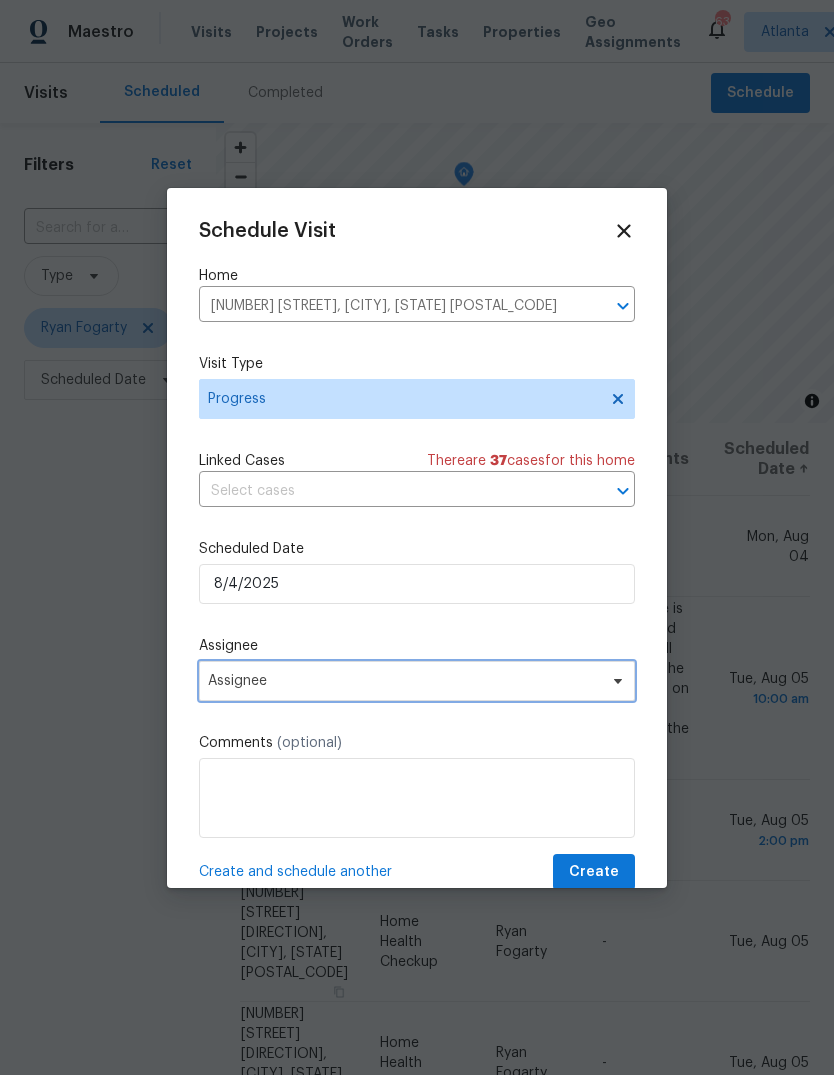 click on "Assignee" at bounding box center (404, 681) 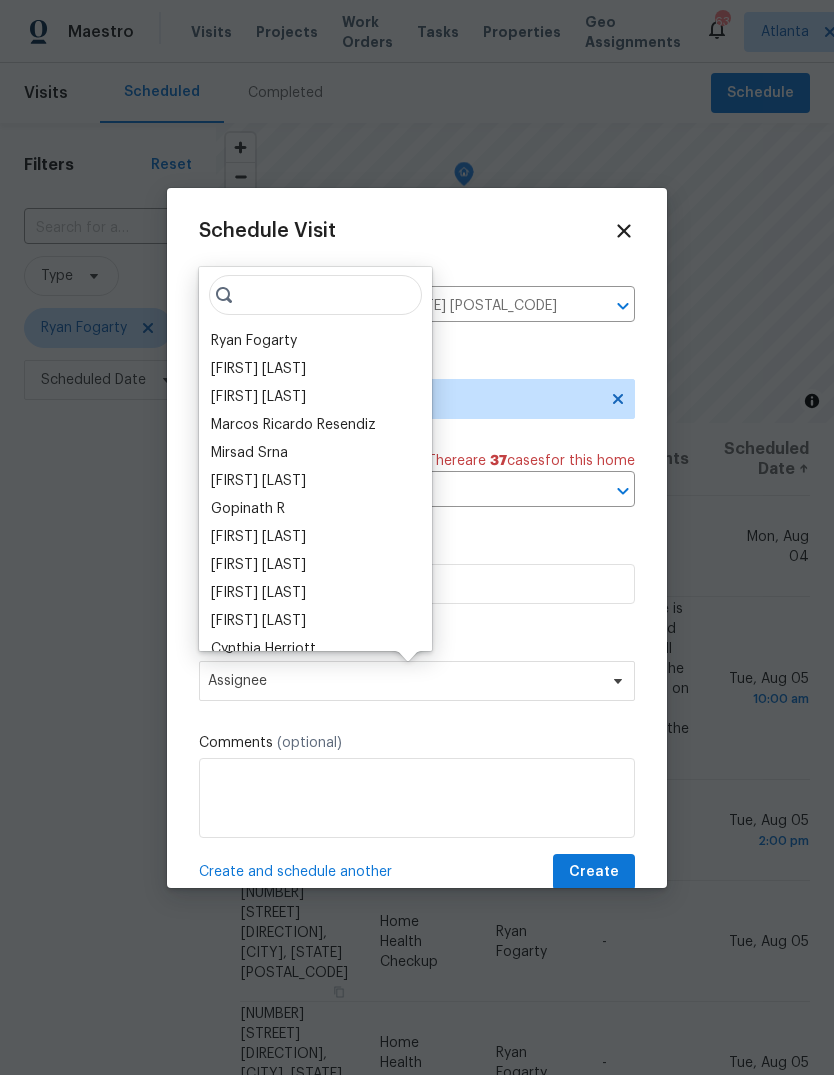 click on "Ryan Fogarty" at bounding box center [254, 341] 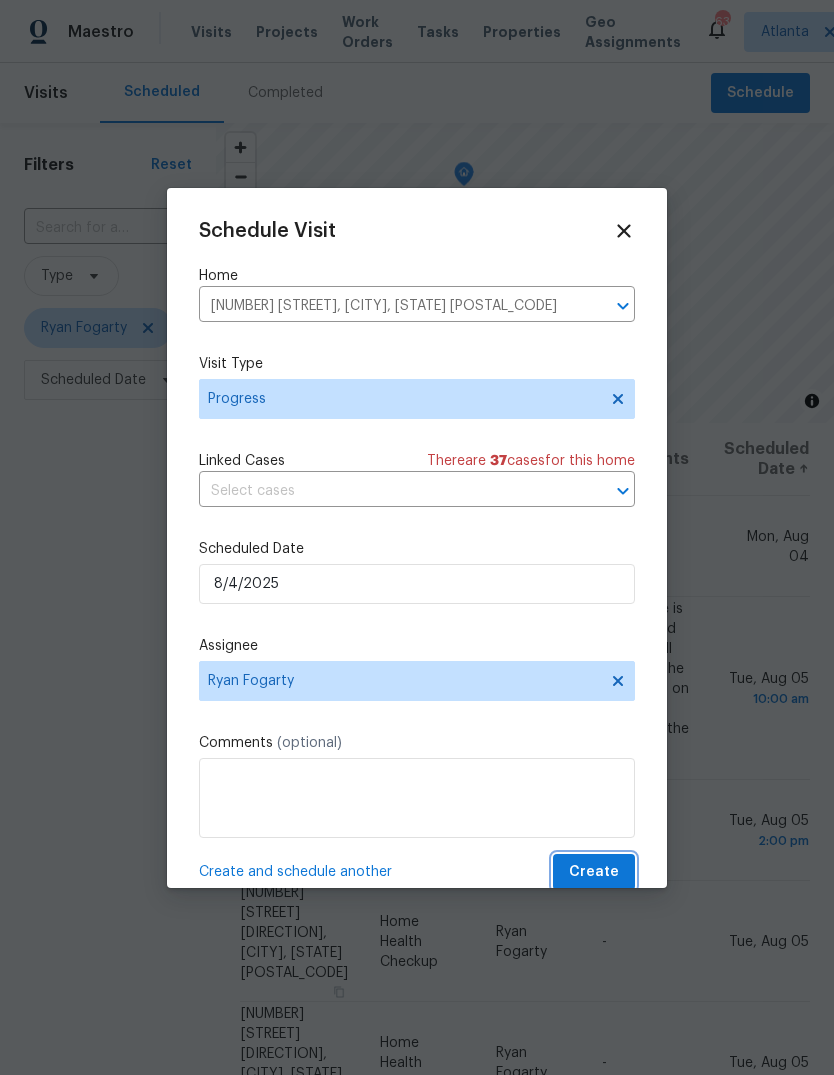 click on "Create" at bounding box center (594, 872) 